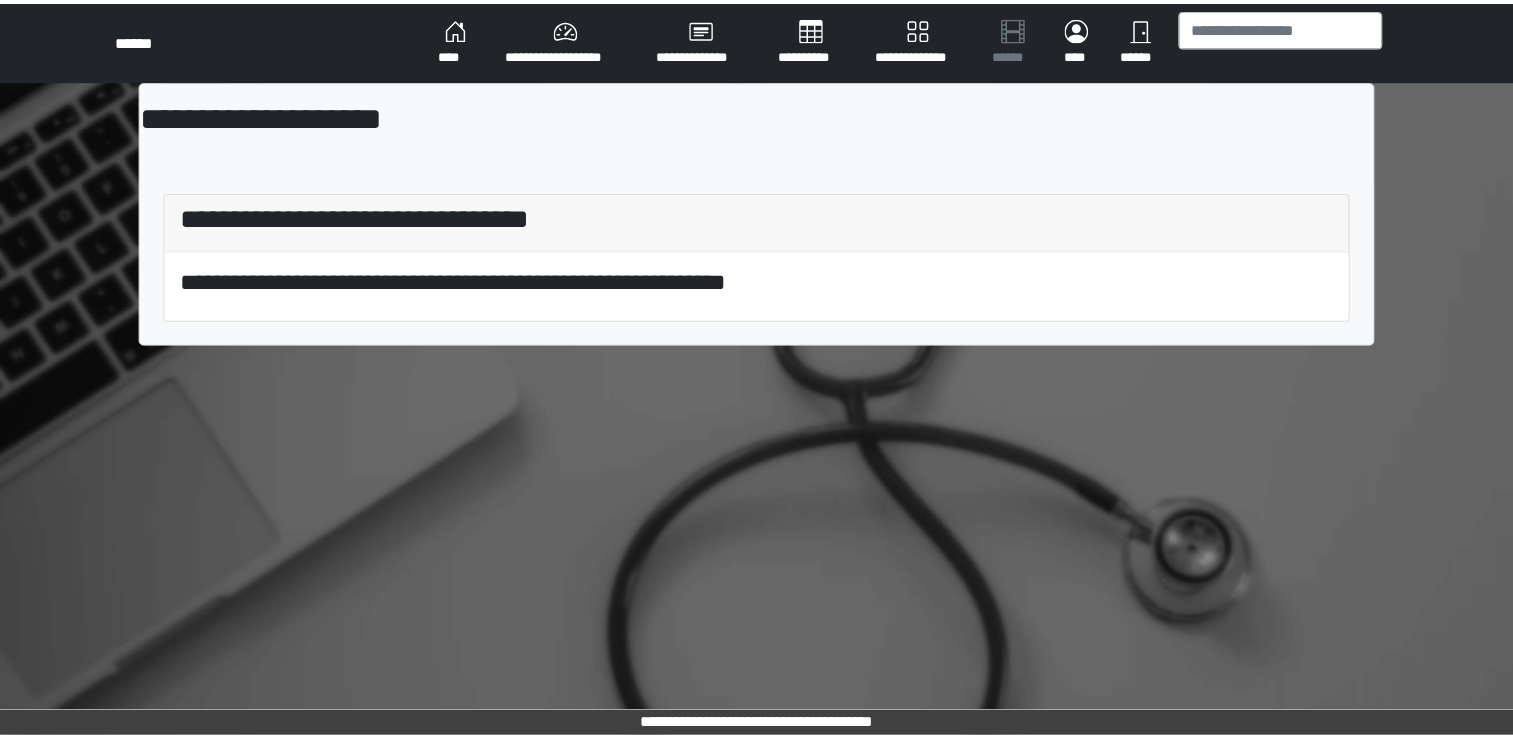 scroll, scrollTop: 0, scrollLeft: 0, axis: both 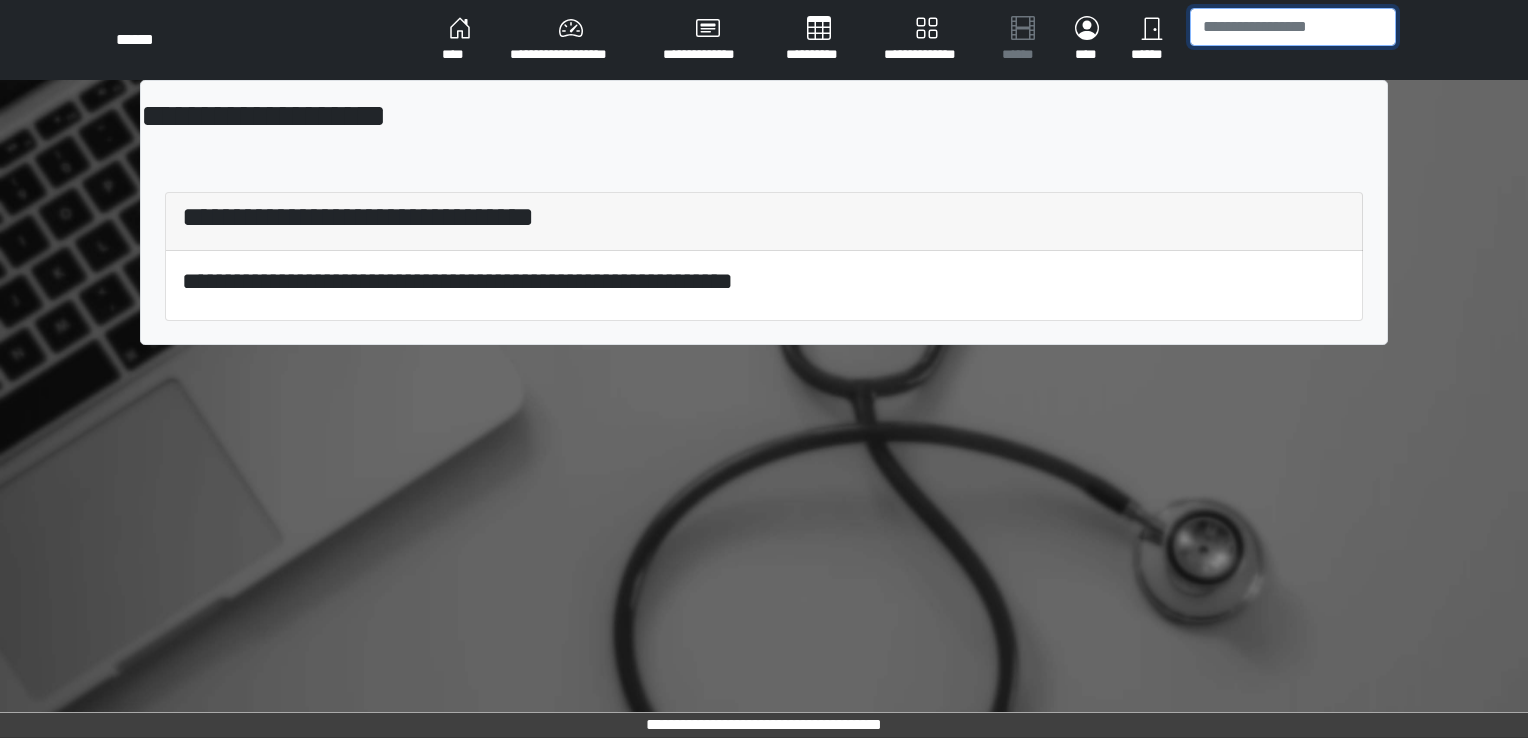 click at bounding box center [1293, 27] 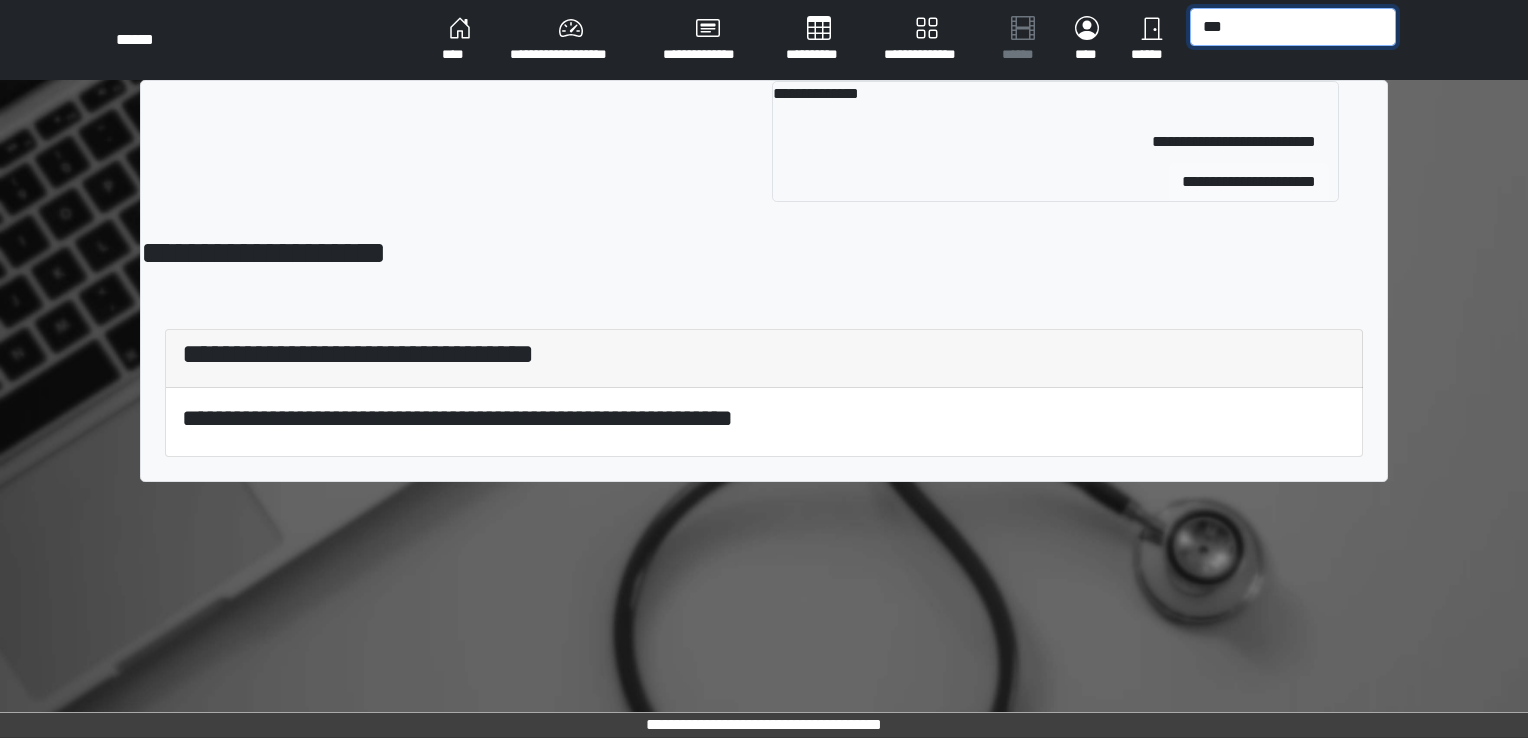 type on "***" 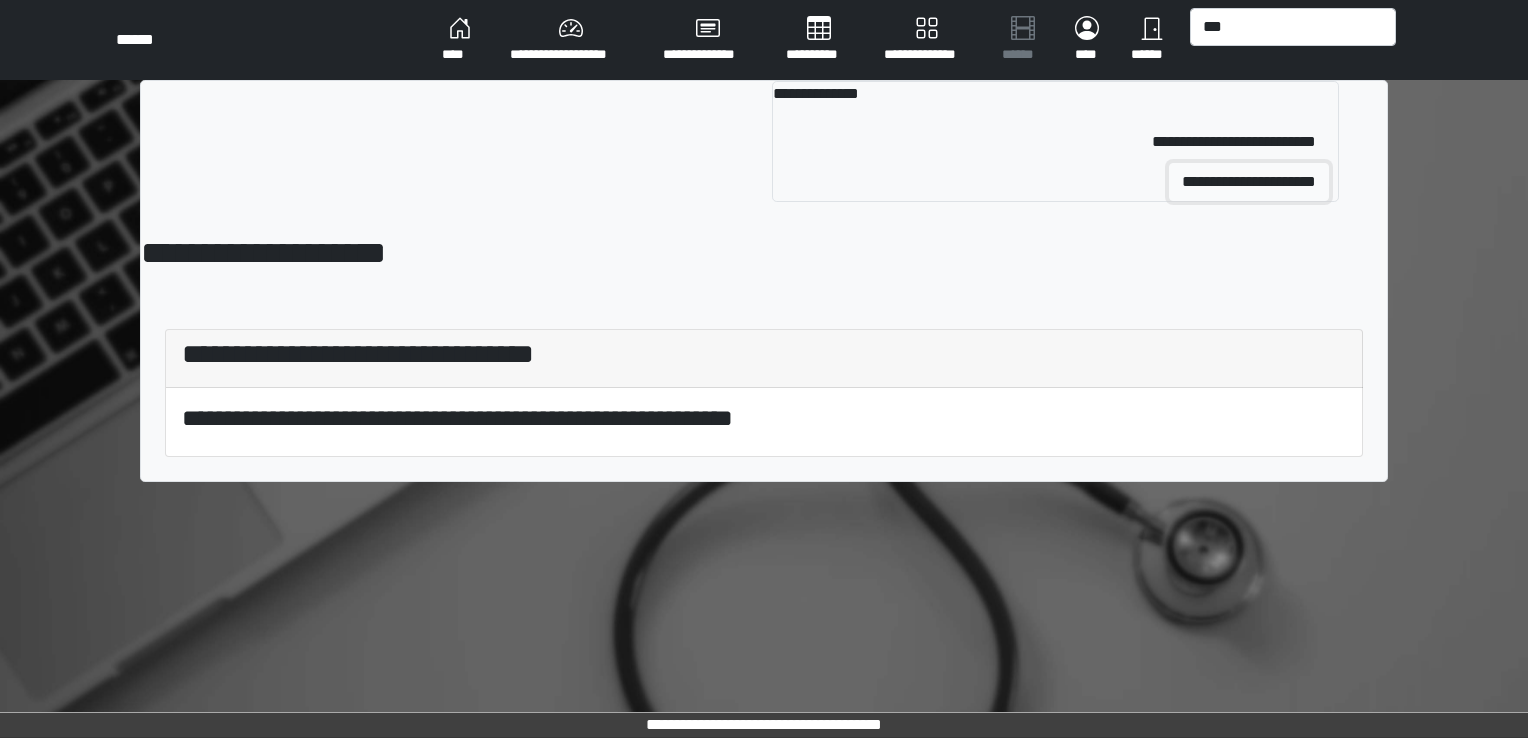 click on "**********" at bounding box center (1249, 182) 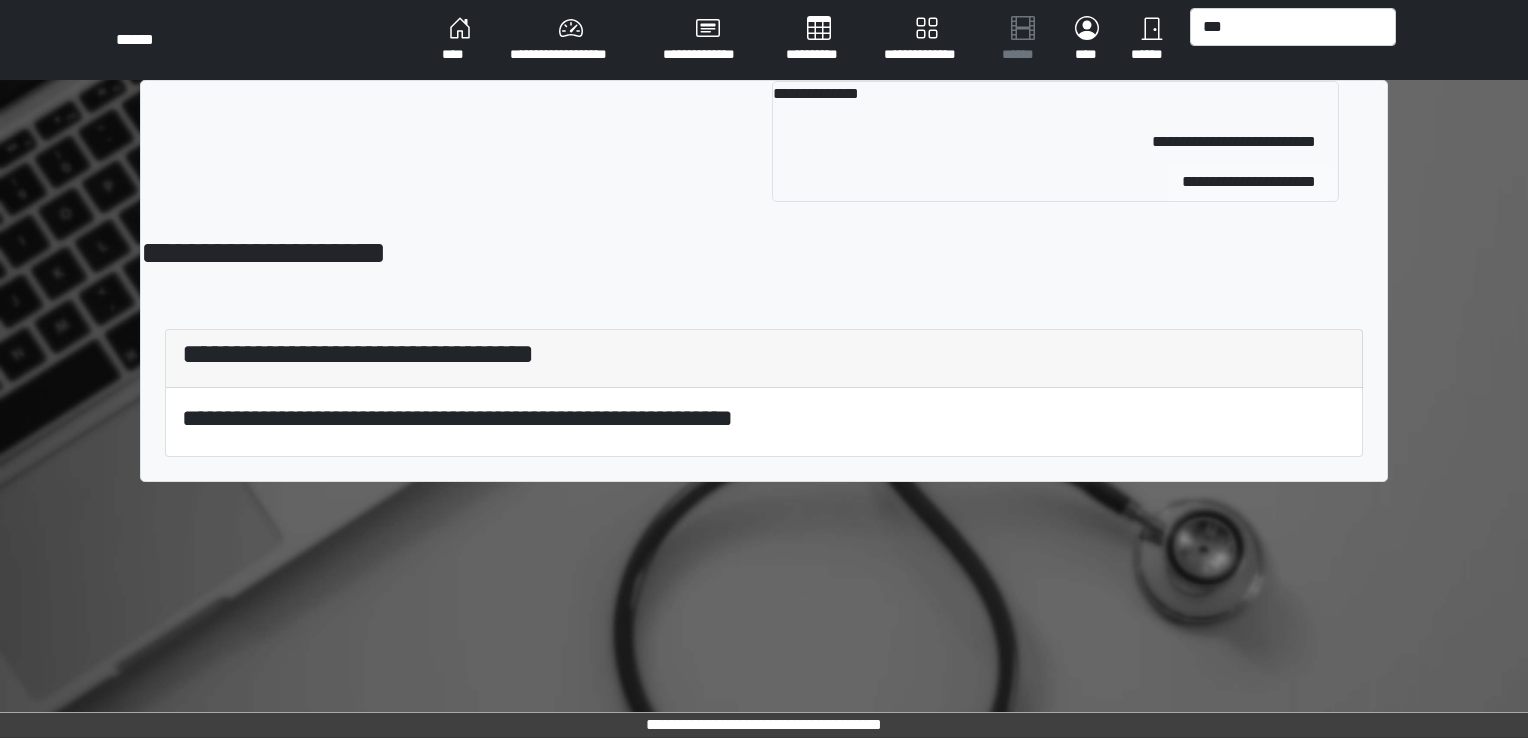 type 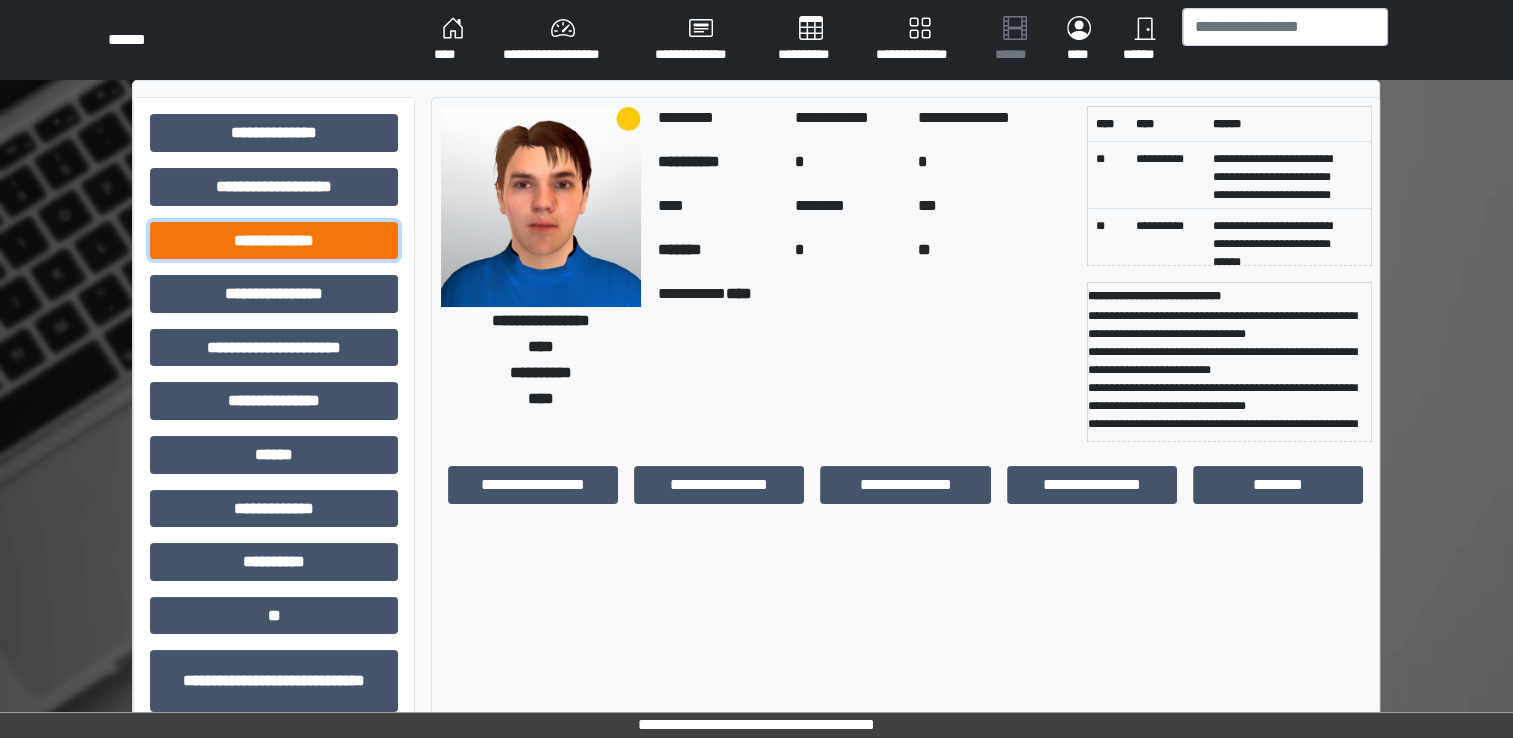 click on "**********" at bounding box center (274, 241) 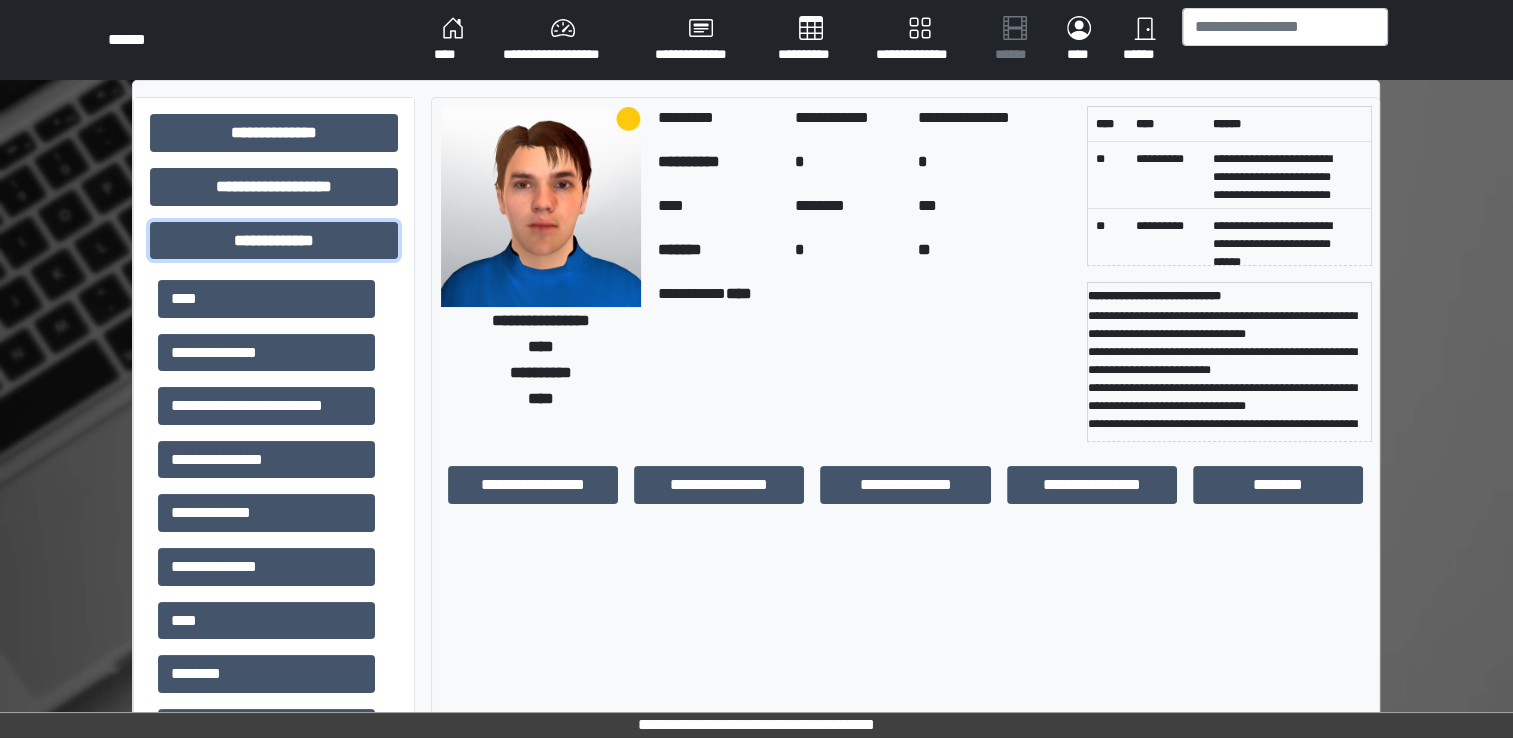 scroll, scrollTop: 800, scrollLeft: 0, axis: vertical 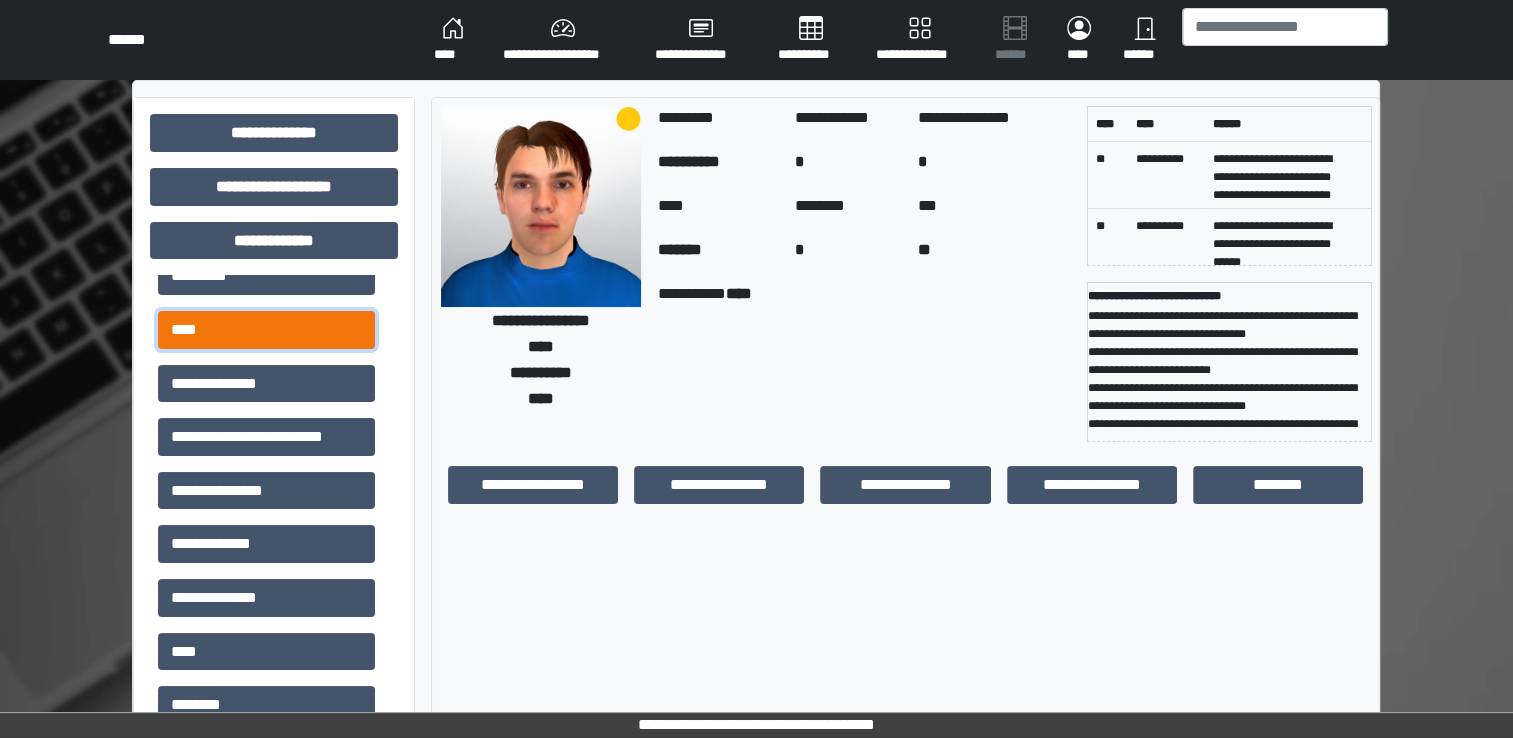 click on "****" at bounding box center [266, 330] 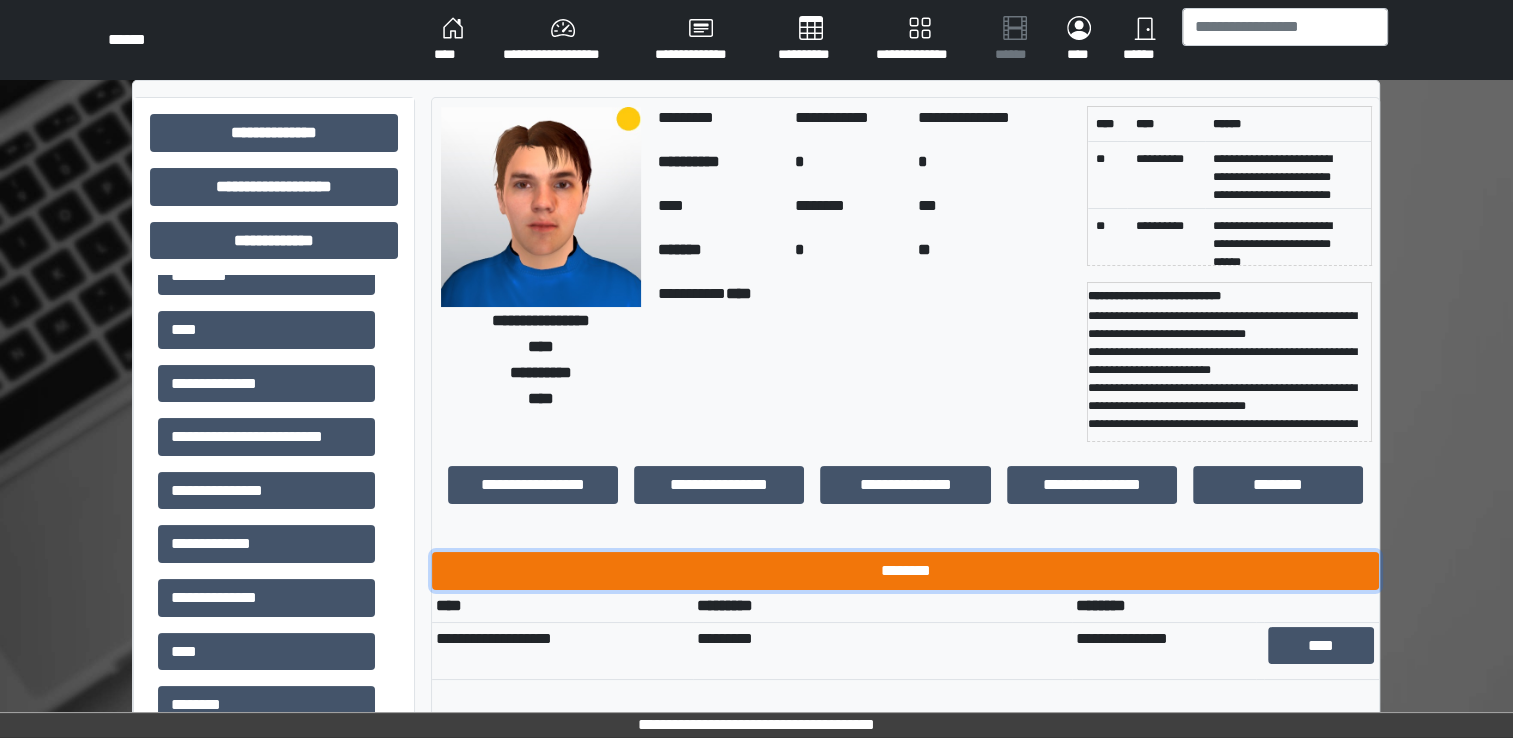 click on "********" at bounding box center [905, 571] 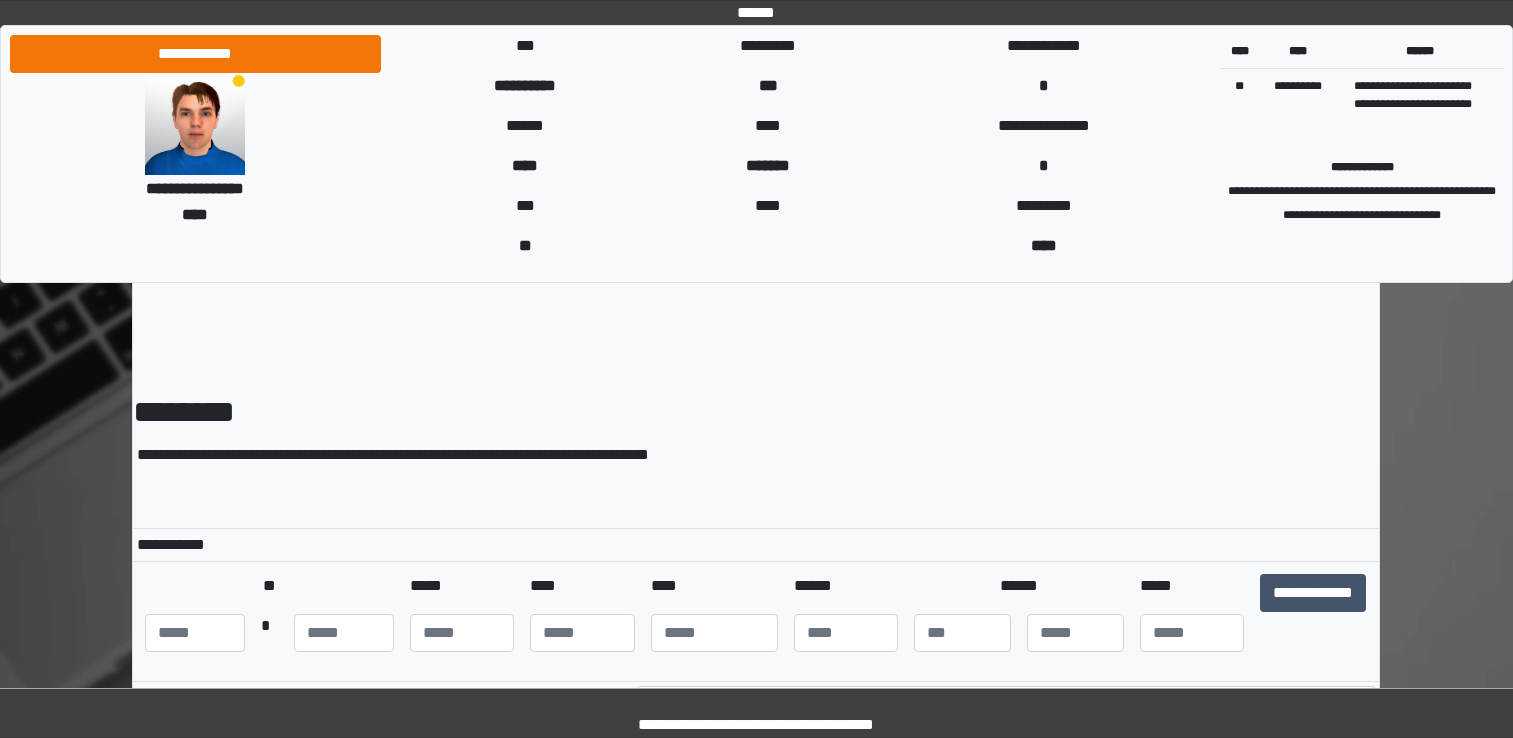 scroll, scrollTop: 0, scrollLeft: 0, axis: both 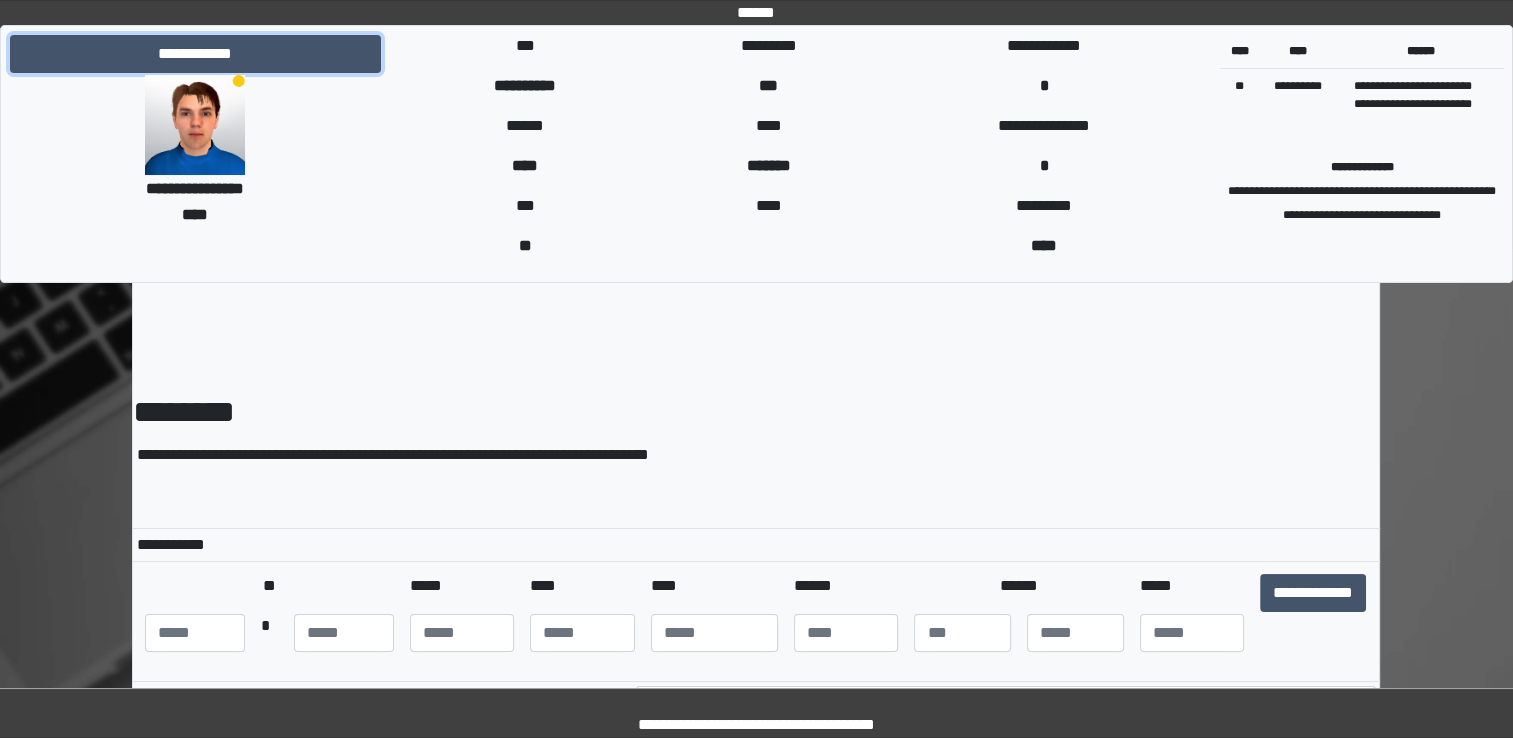 click on "**********" at bounding box center [195, 54] 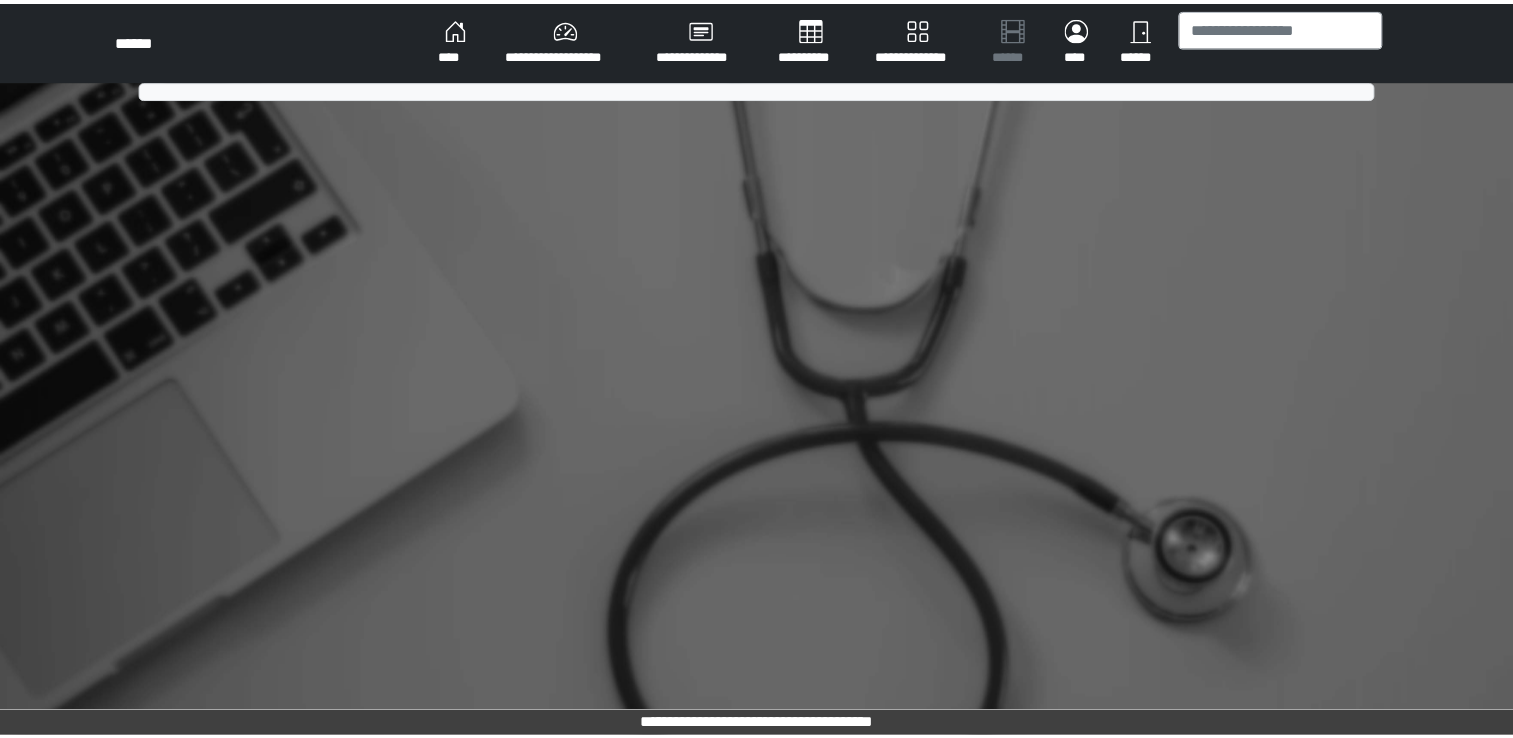scroll, scrollTop: 0, scrollLeft: 0, axis: both 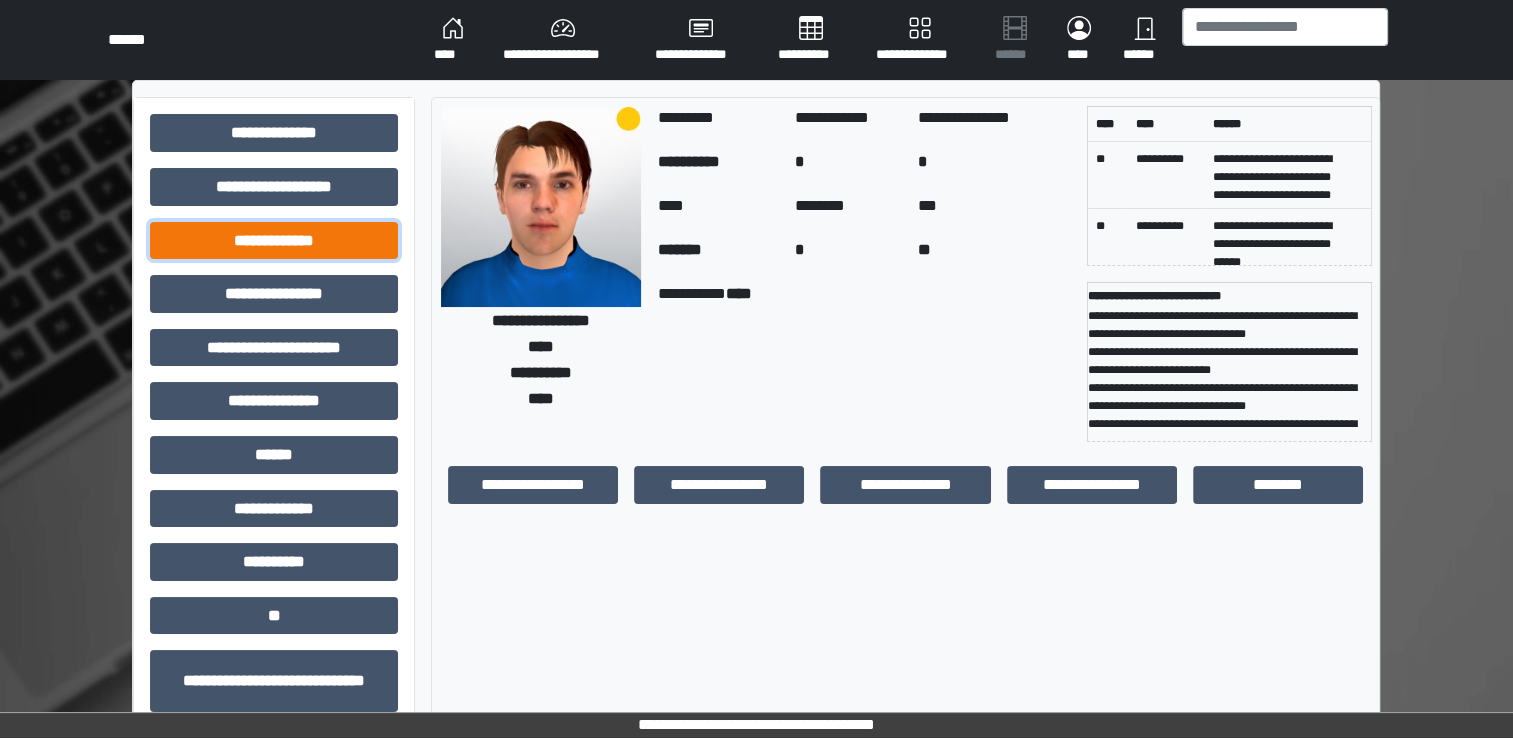 click on "**********" at bounding box center [274, 241] 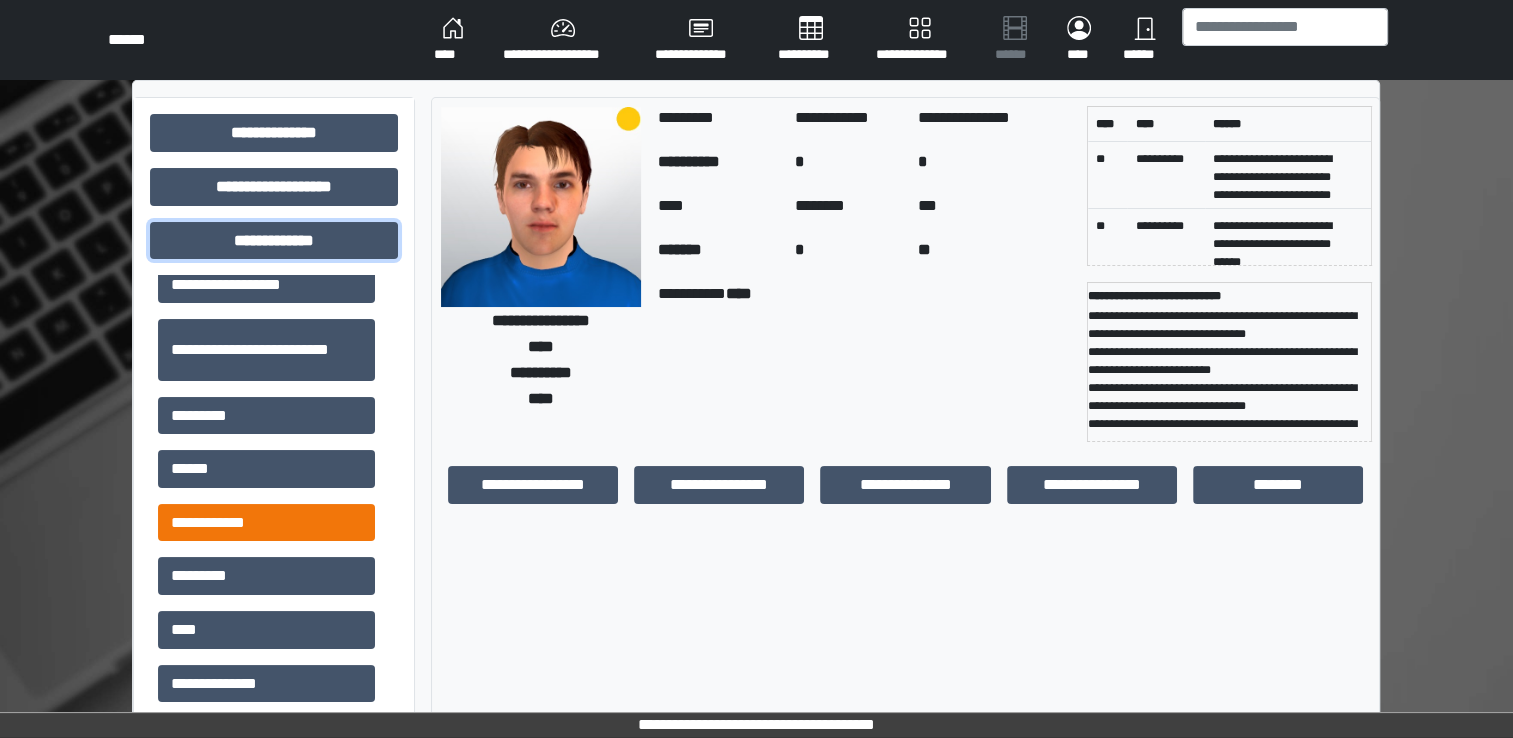 scroll, scrollTop: 600, scrollLeft: 0, axis: vertical 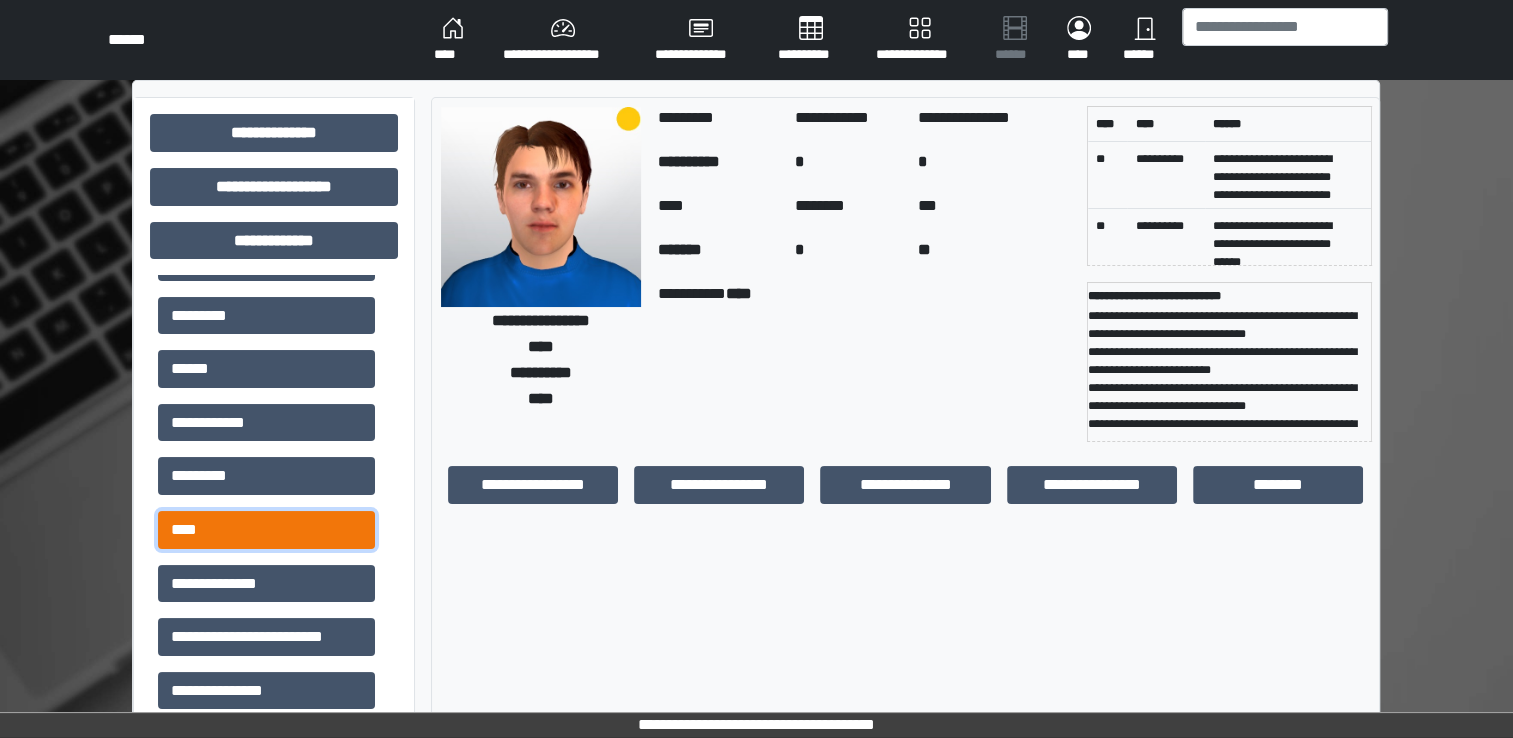 click on "****" at bounding box center [266, 530] 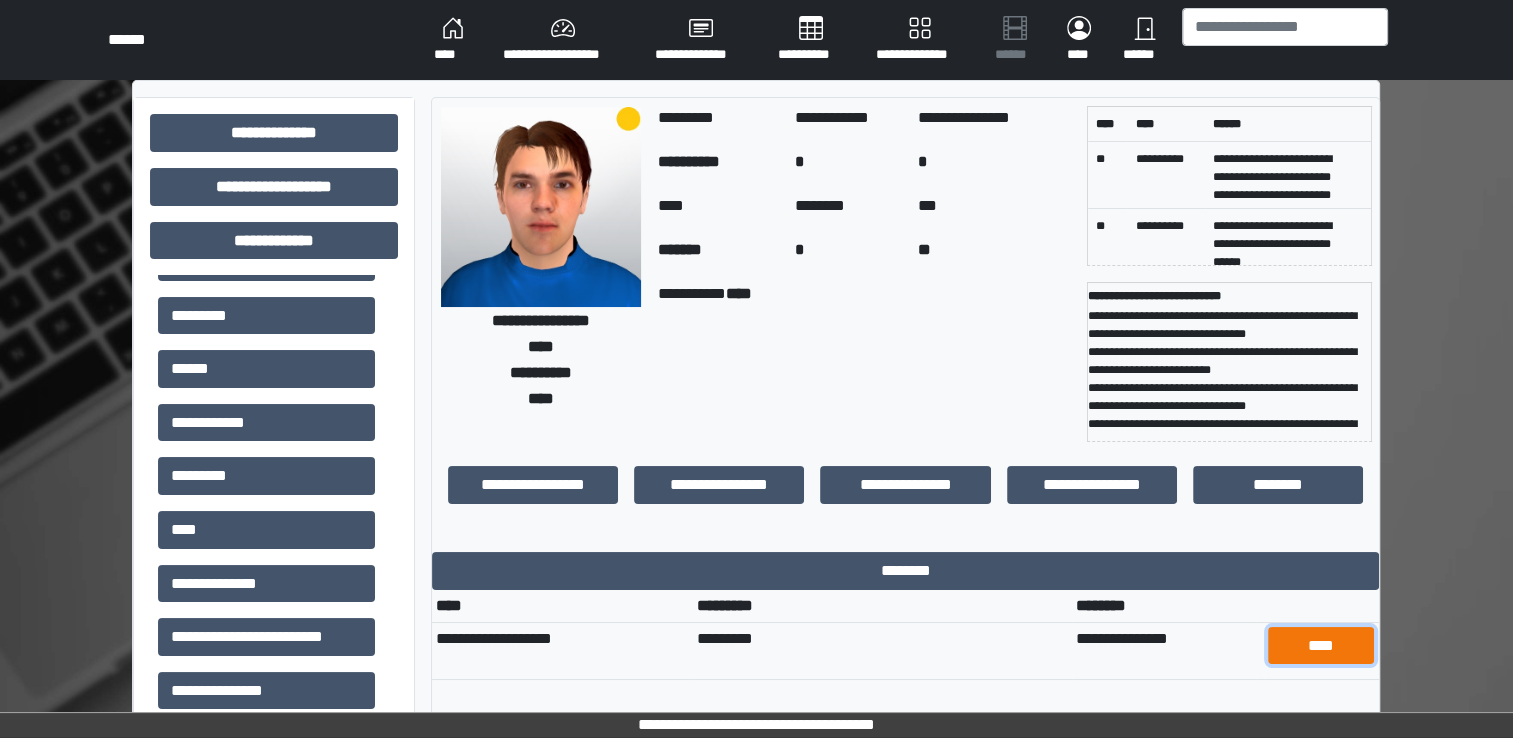 click on "****" at bounding box center [1321, 646] 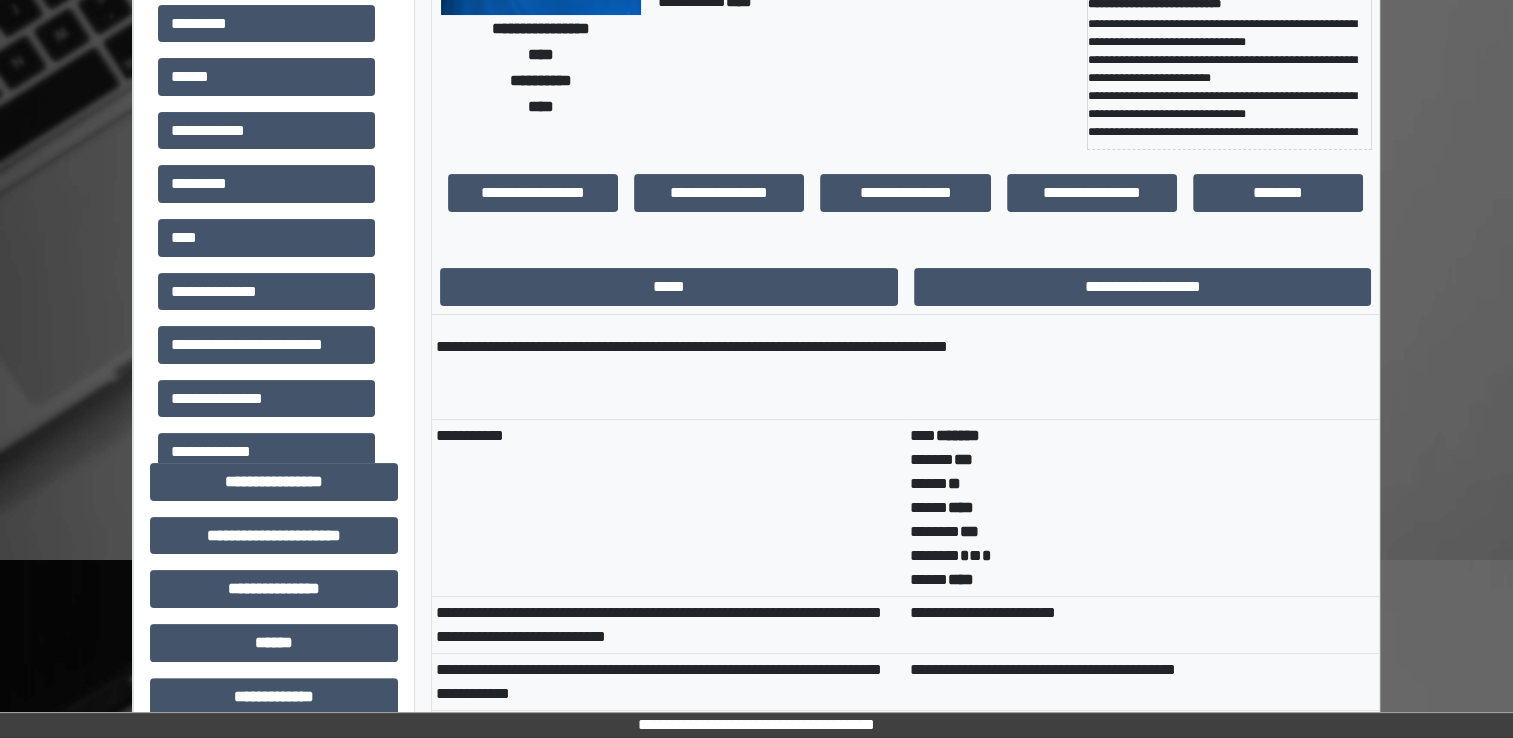scroll, scrollTop: 0, scrollLeft: 0, axis: both 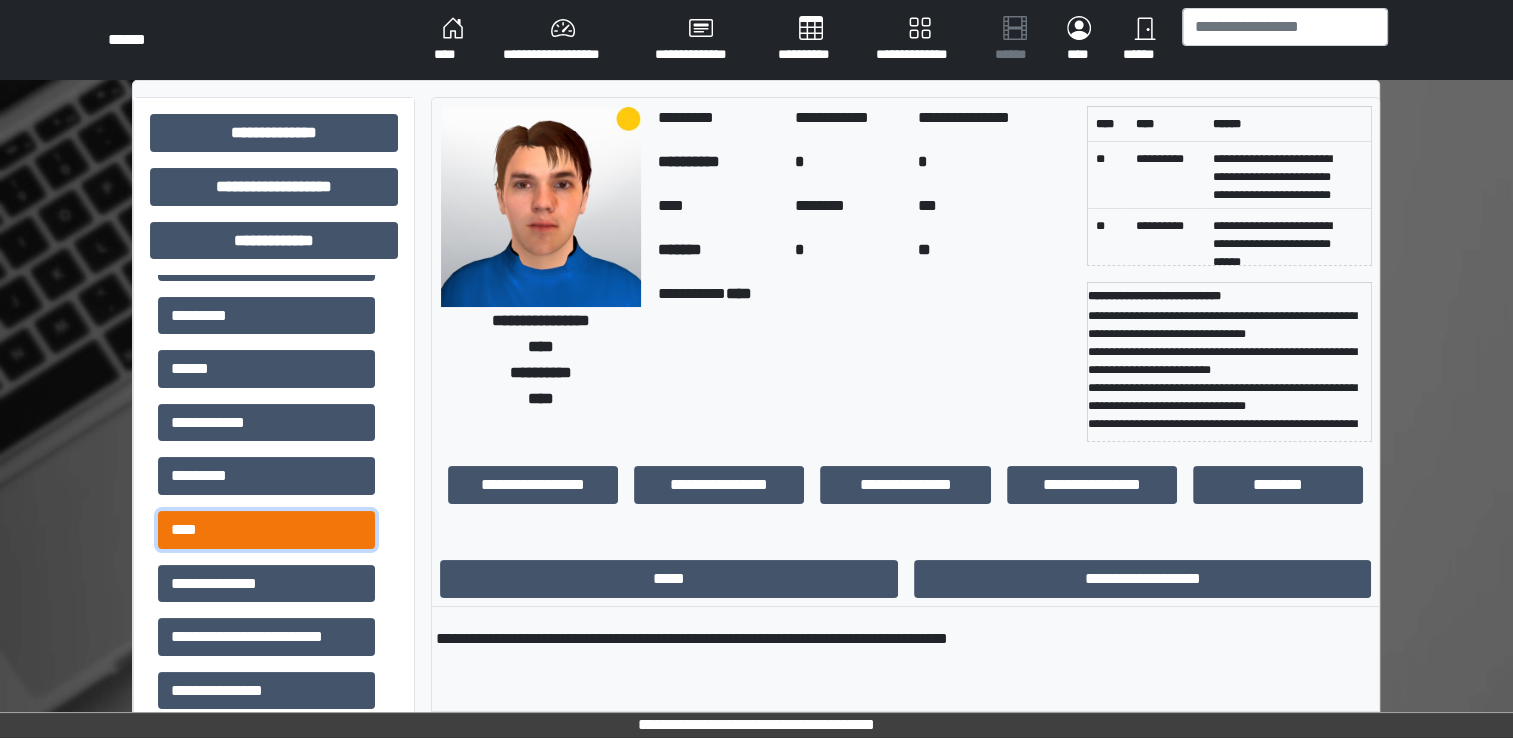 click on "****" at bounding box center (266, 530) 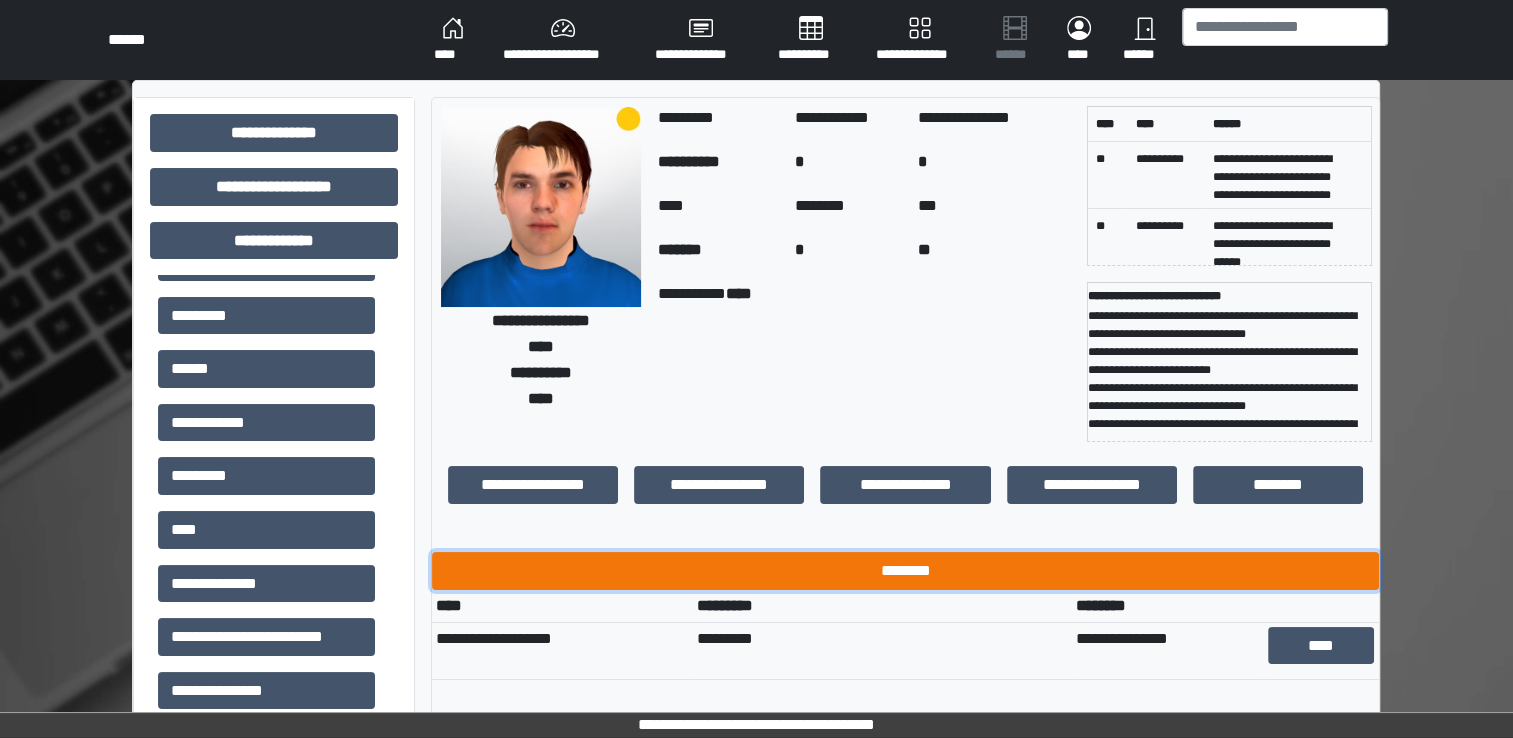 click on "********" at bounding box center [905, 571] 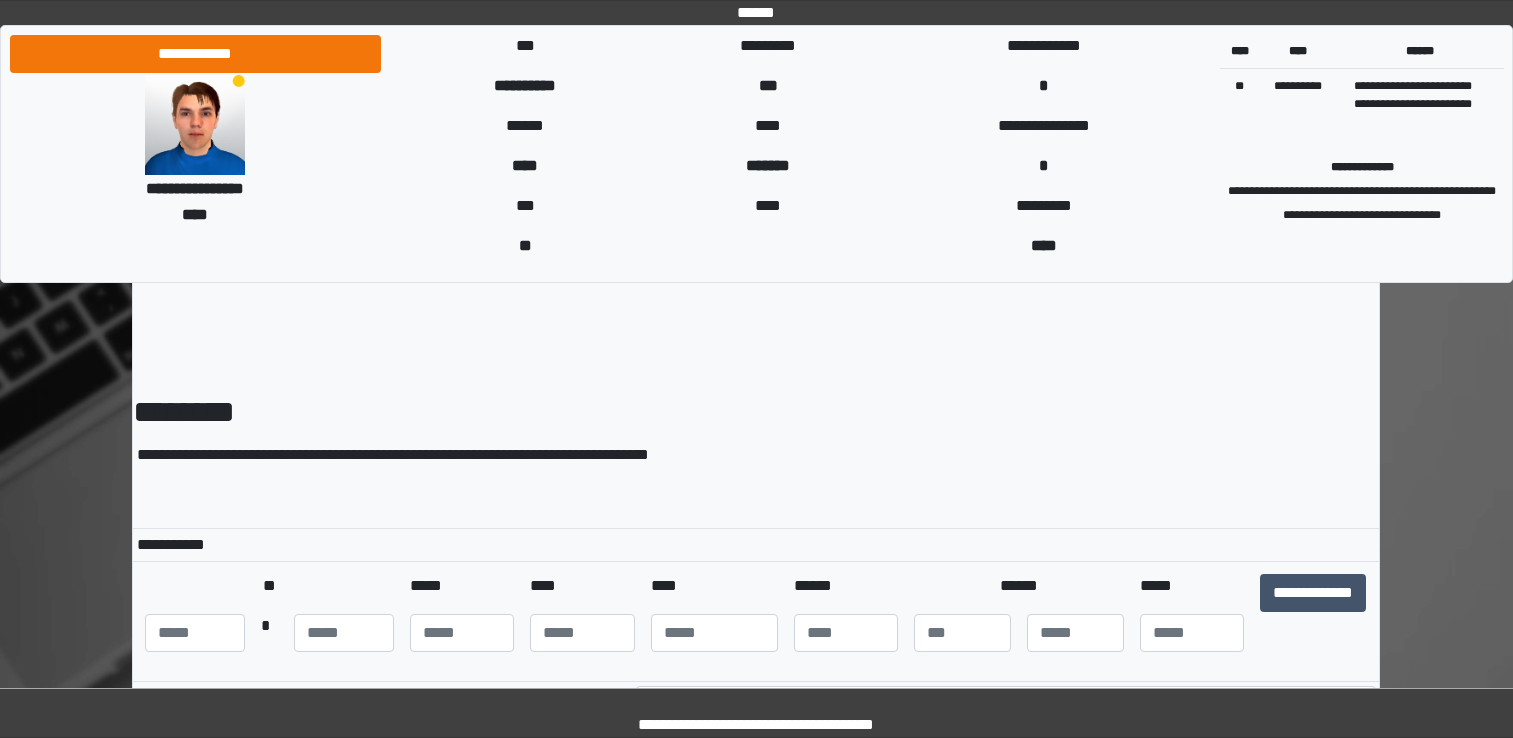scroll, scrollTop: 0, scrollLeft: 0, axis: both 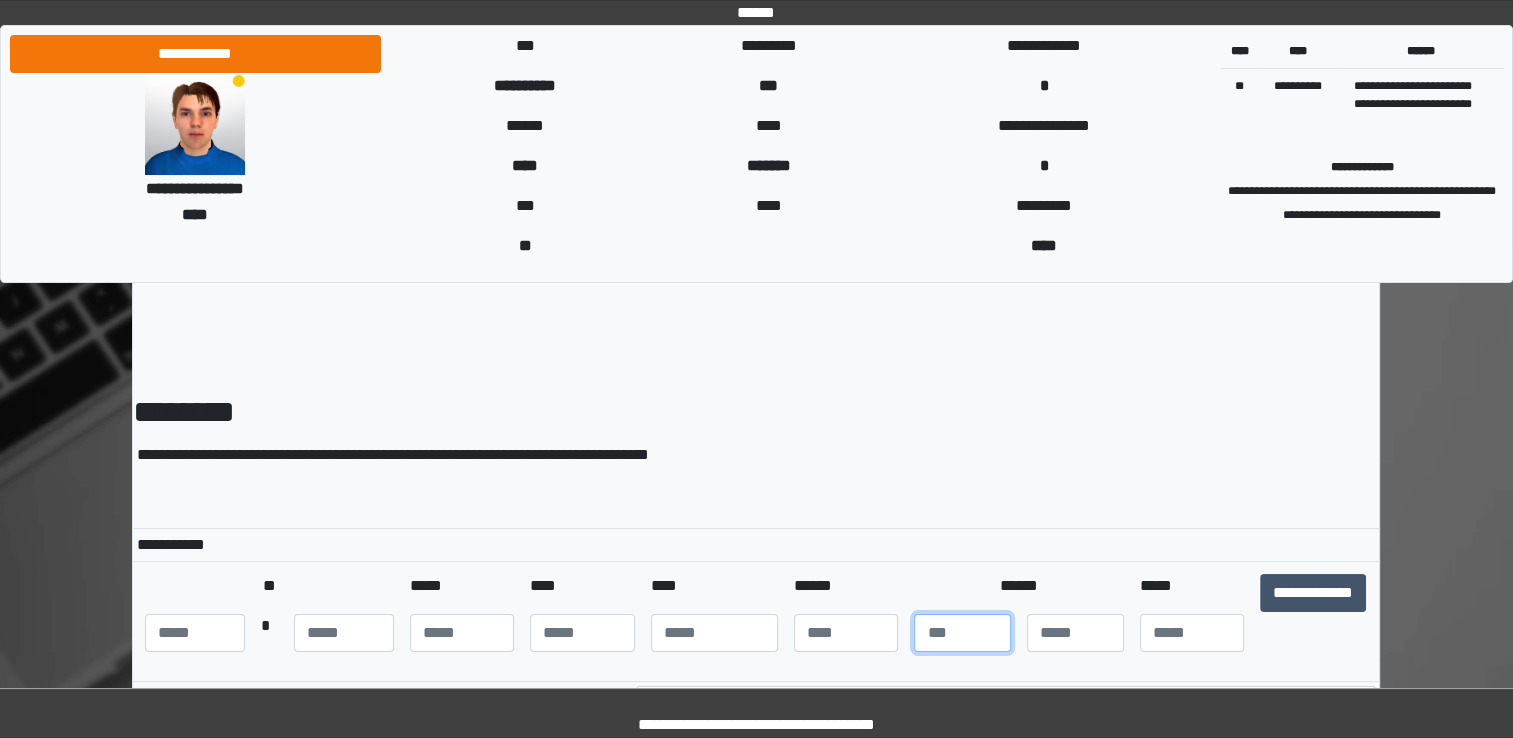 click at bounding box center [962, 633] 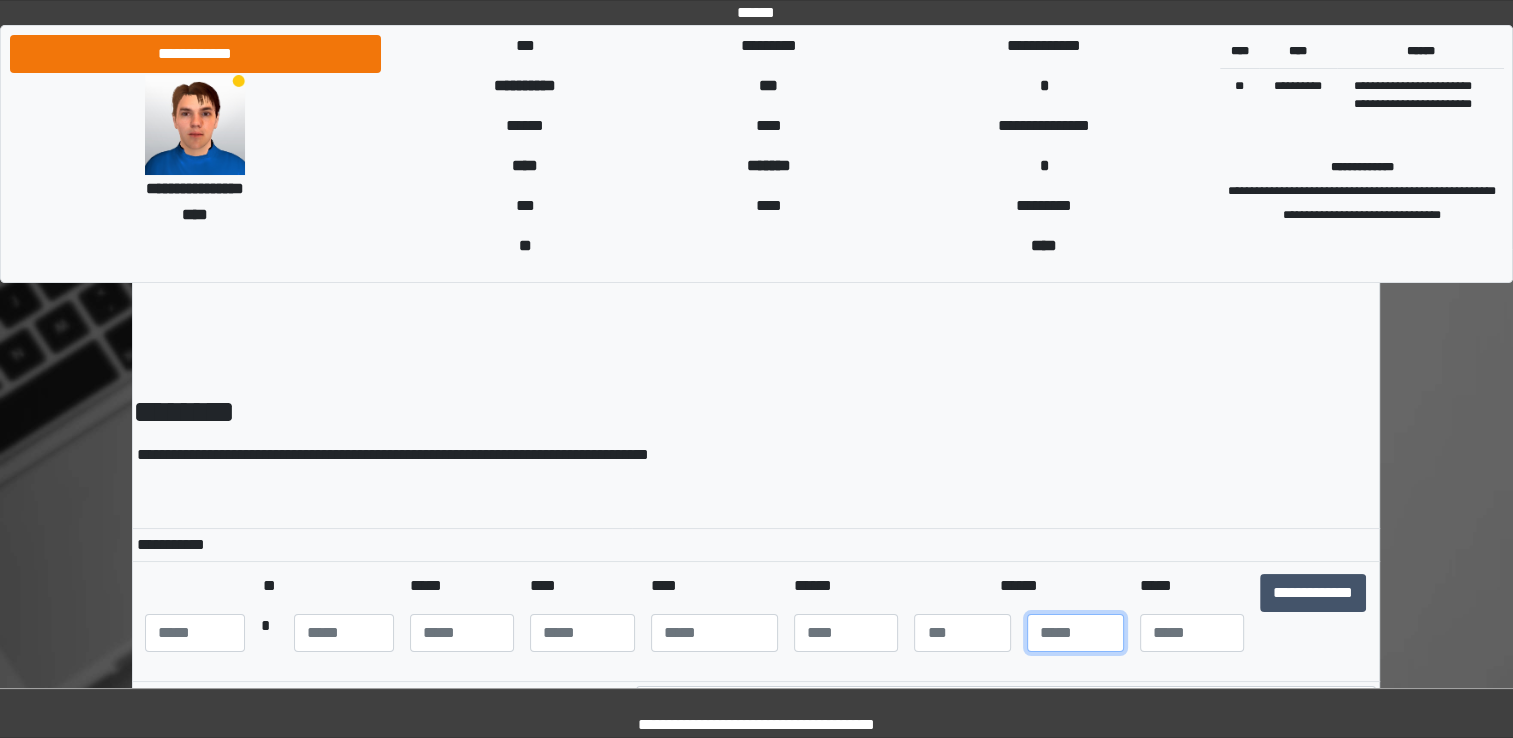 type on "*" 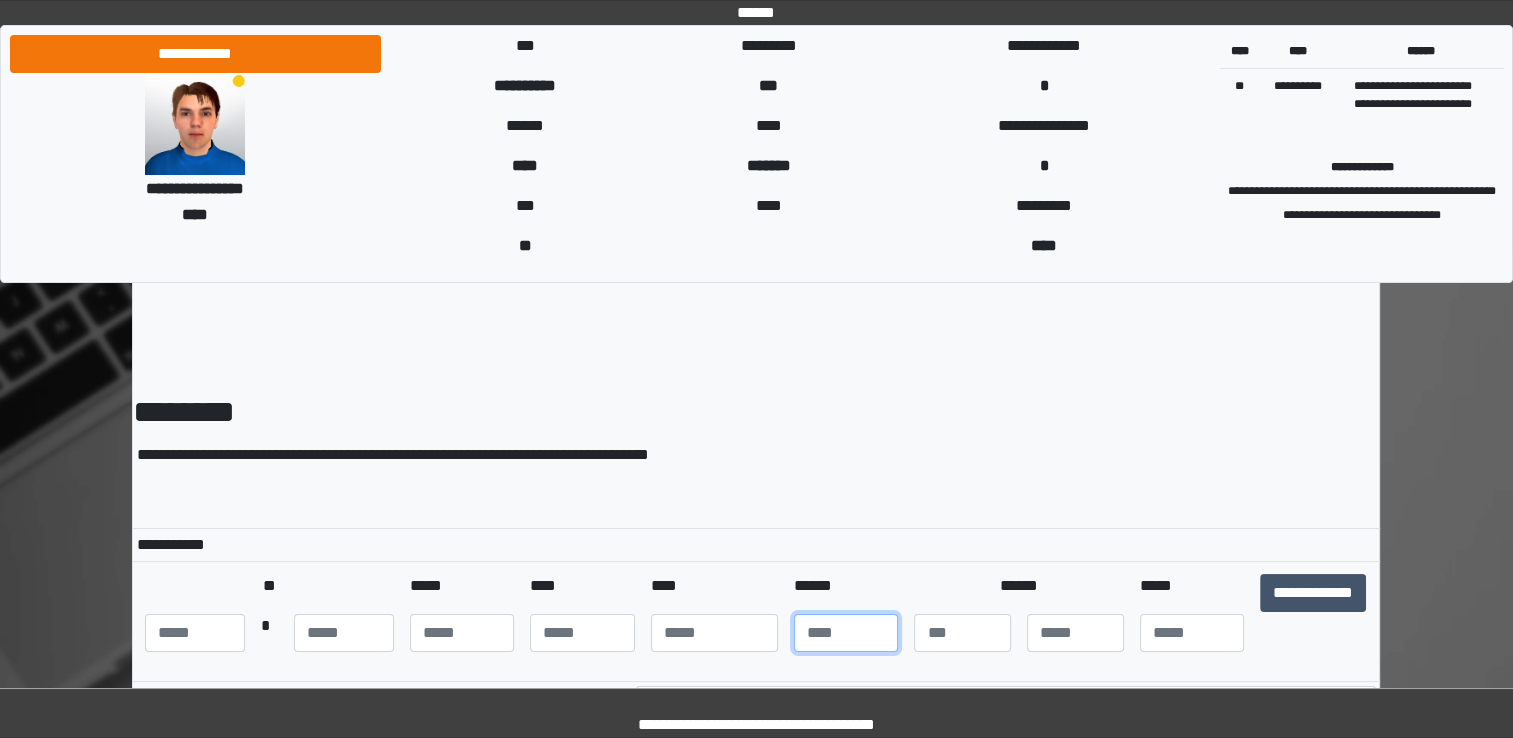 click at bounding box center (846, 633) 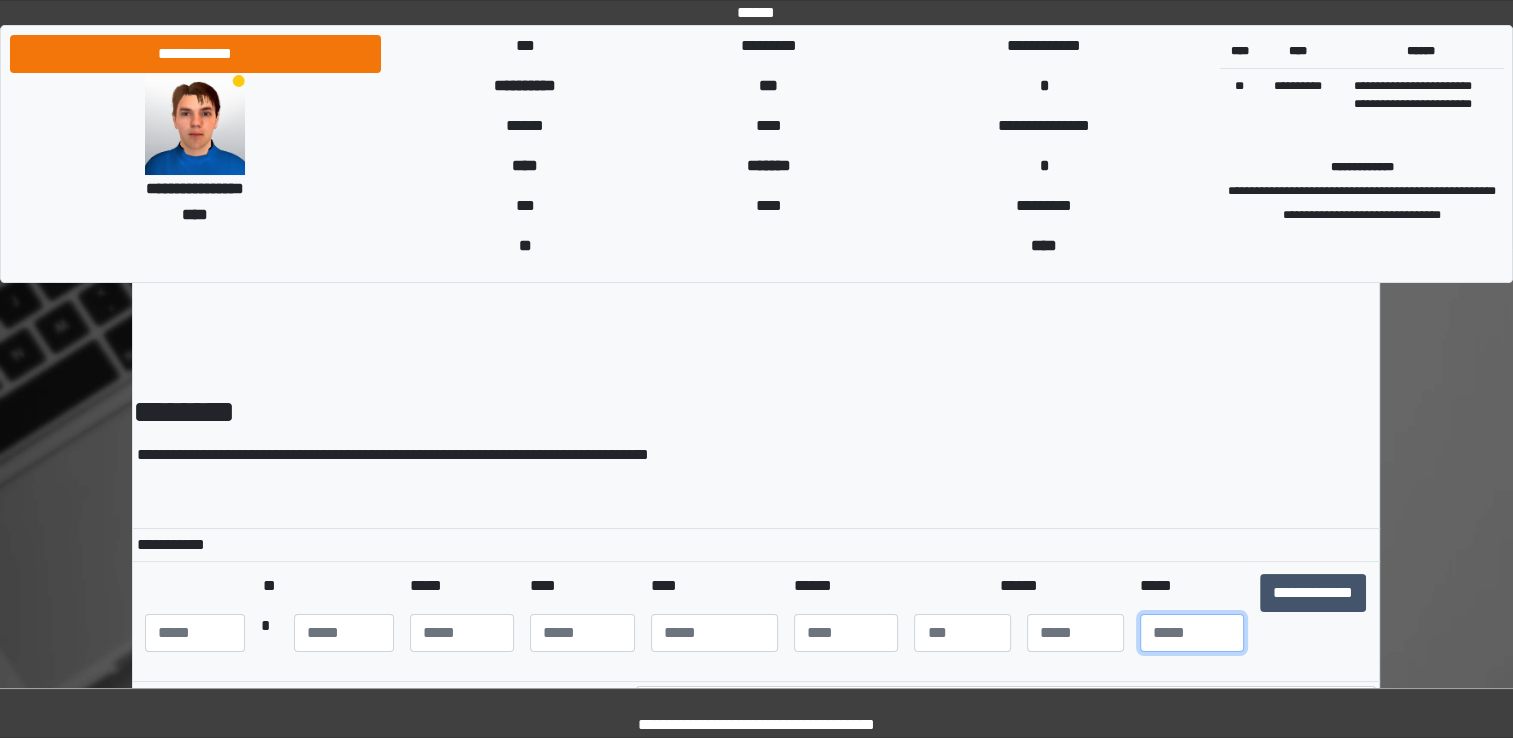 click at bounding box center [1192, 633] 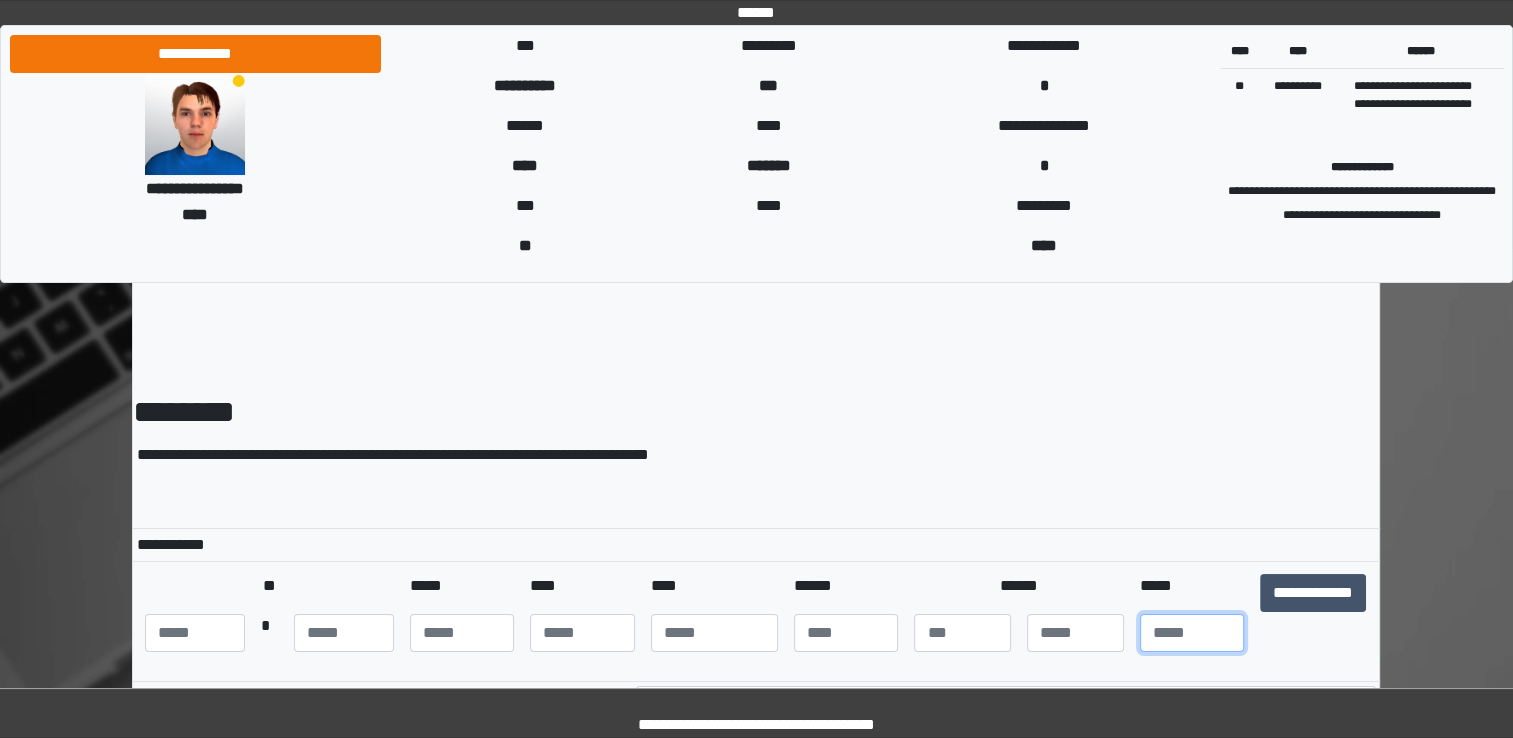 type on "**" 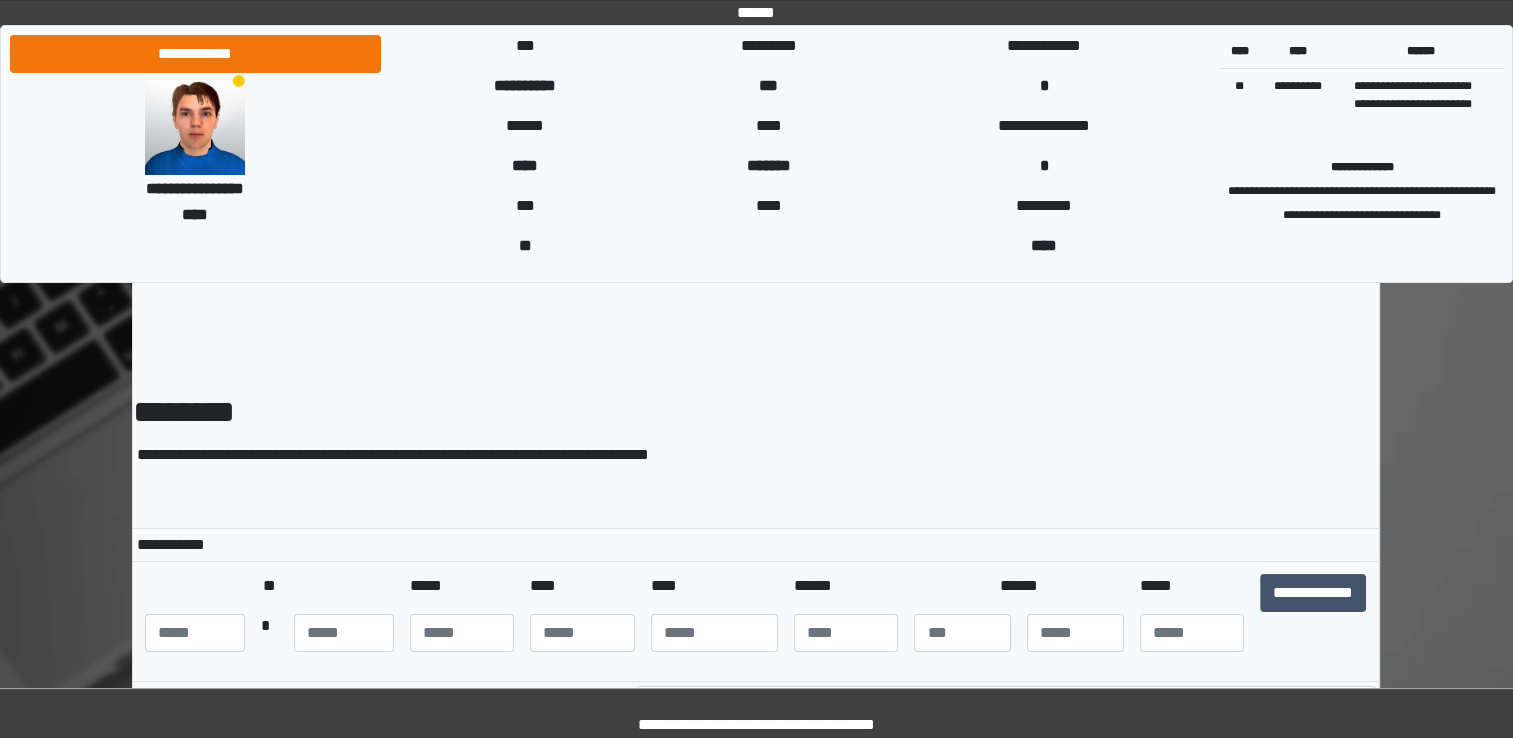 click at bounding box center (714, 633) 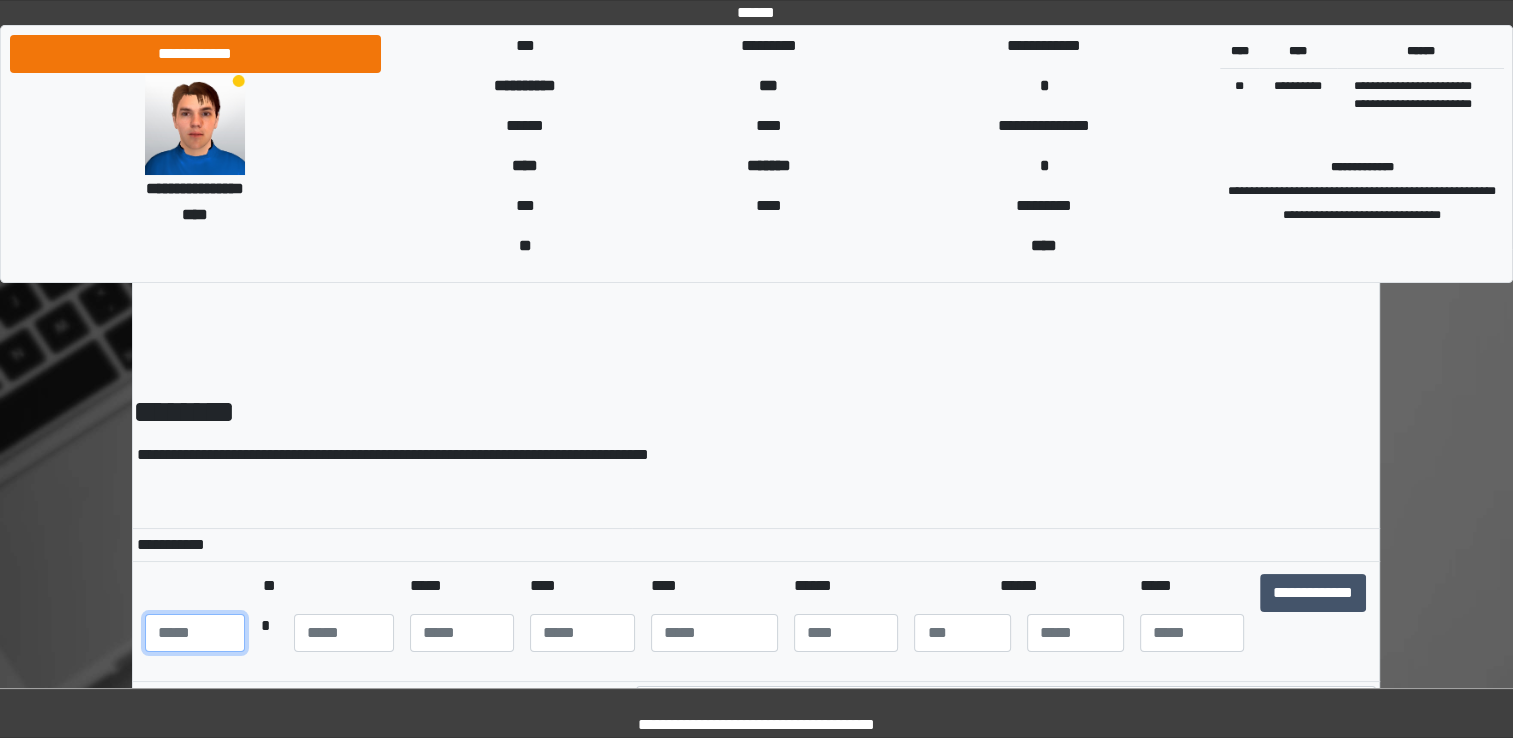 click at bounding box center [195, 633] 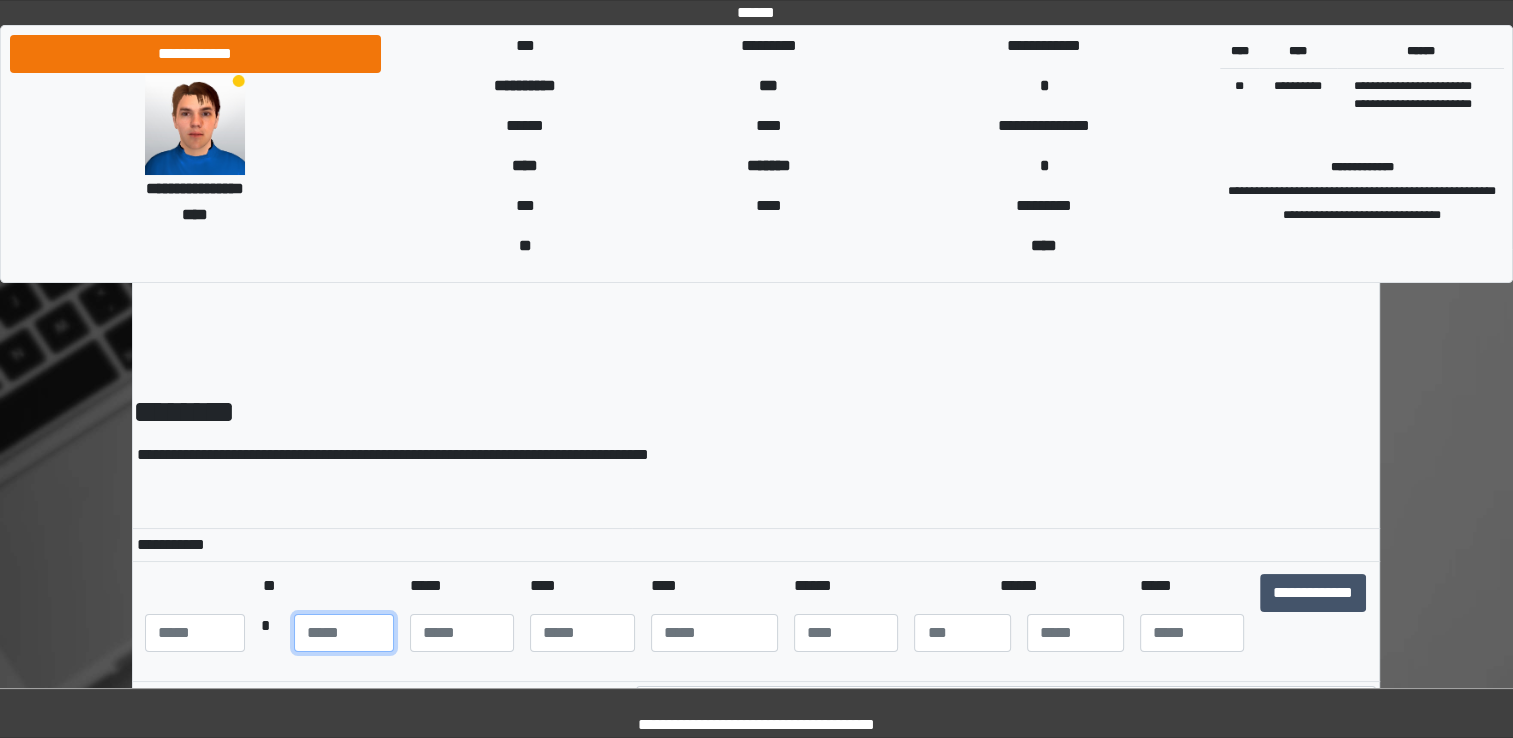 type on "***" 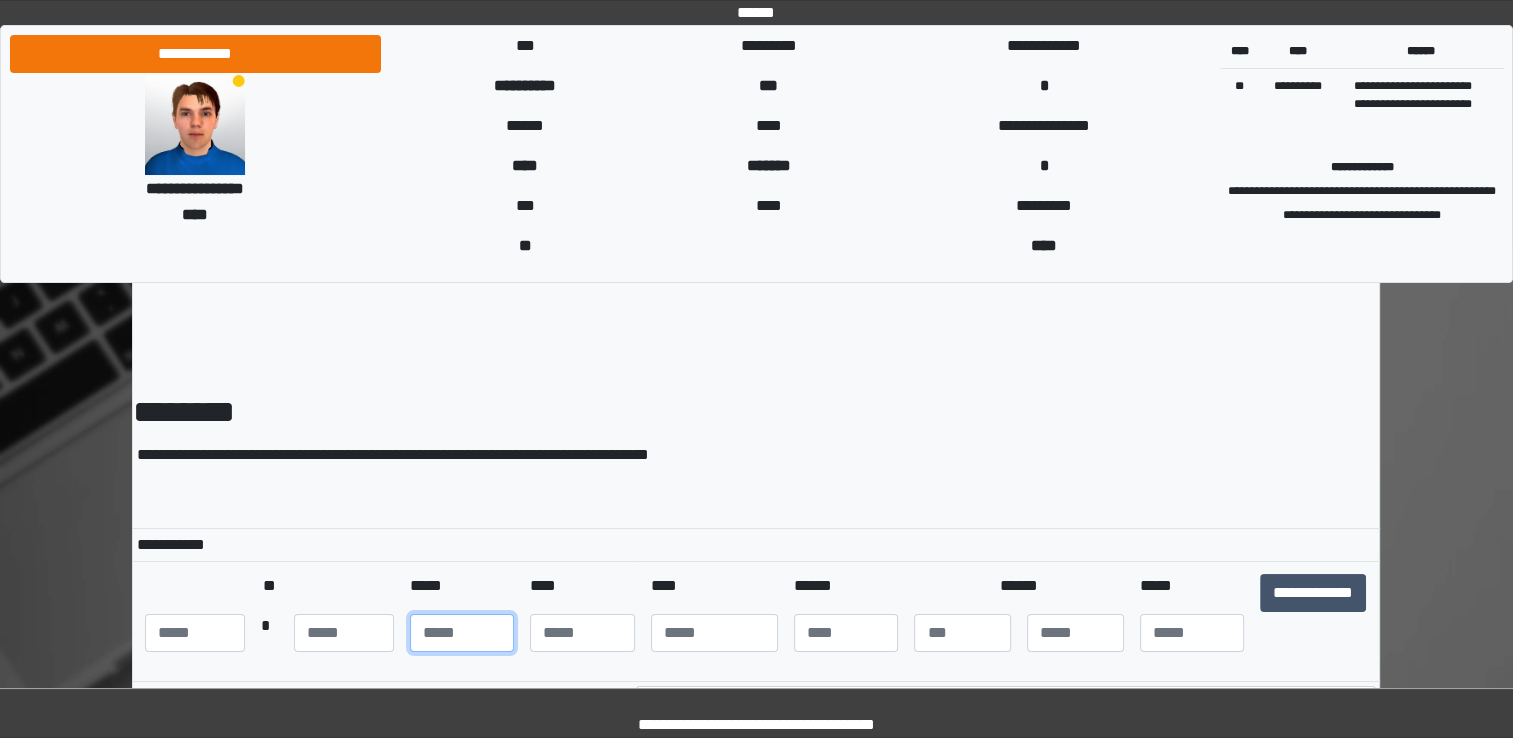 click at bounding box center [462, 633] 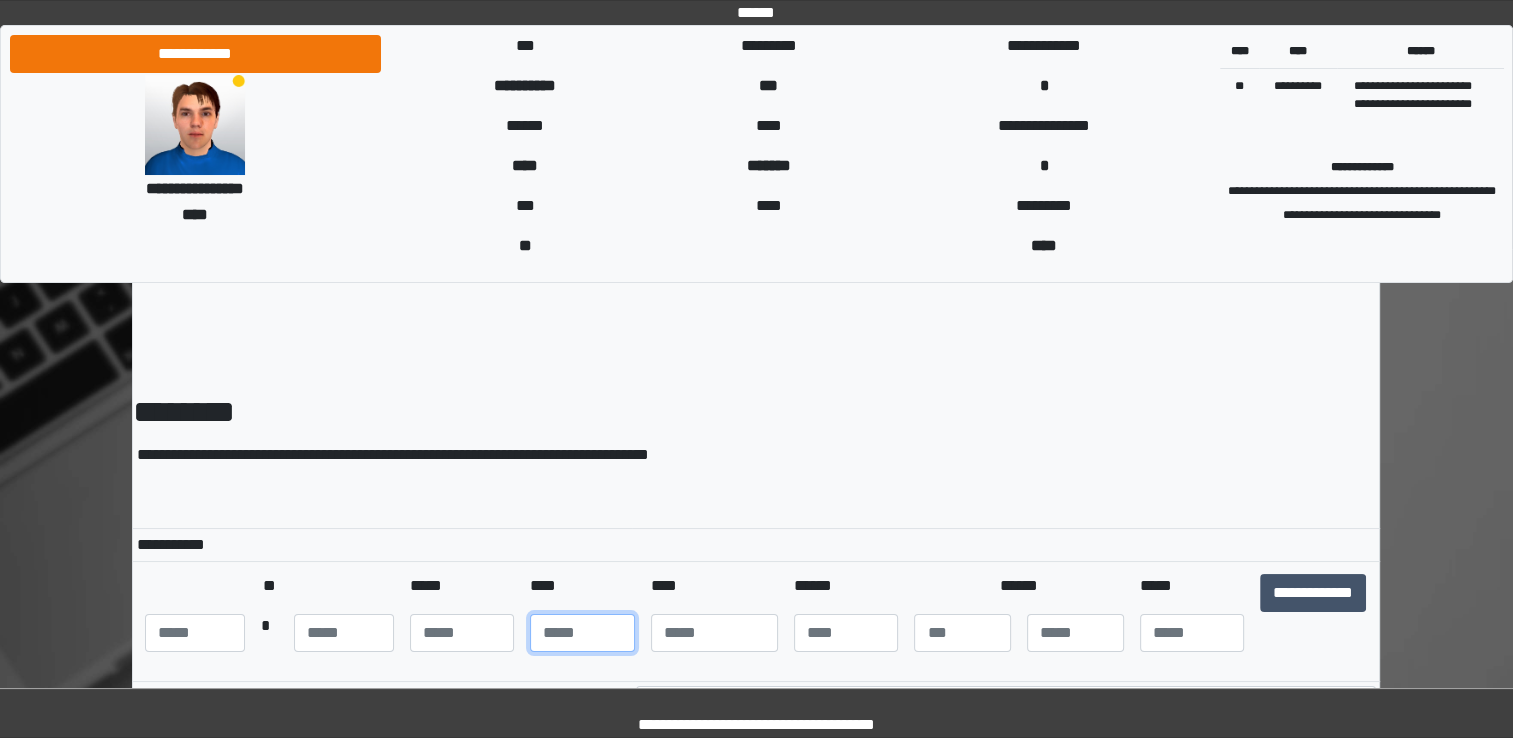 click at bounding box center (582, 633) 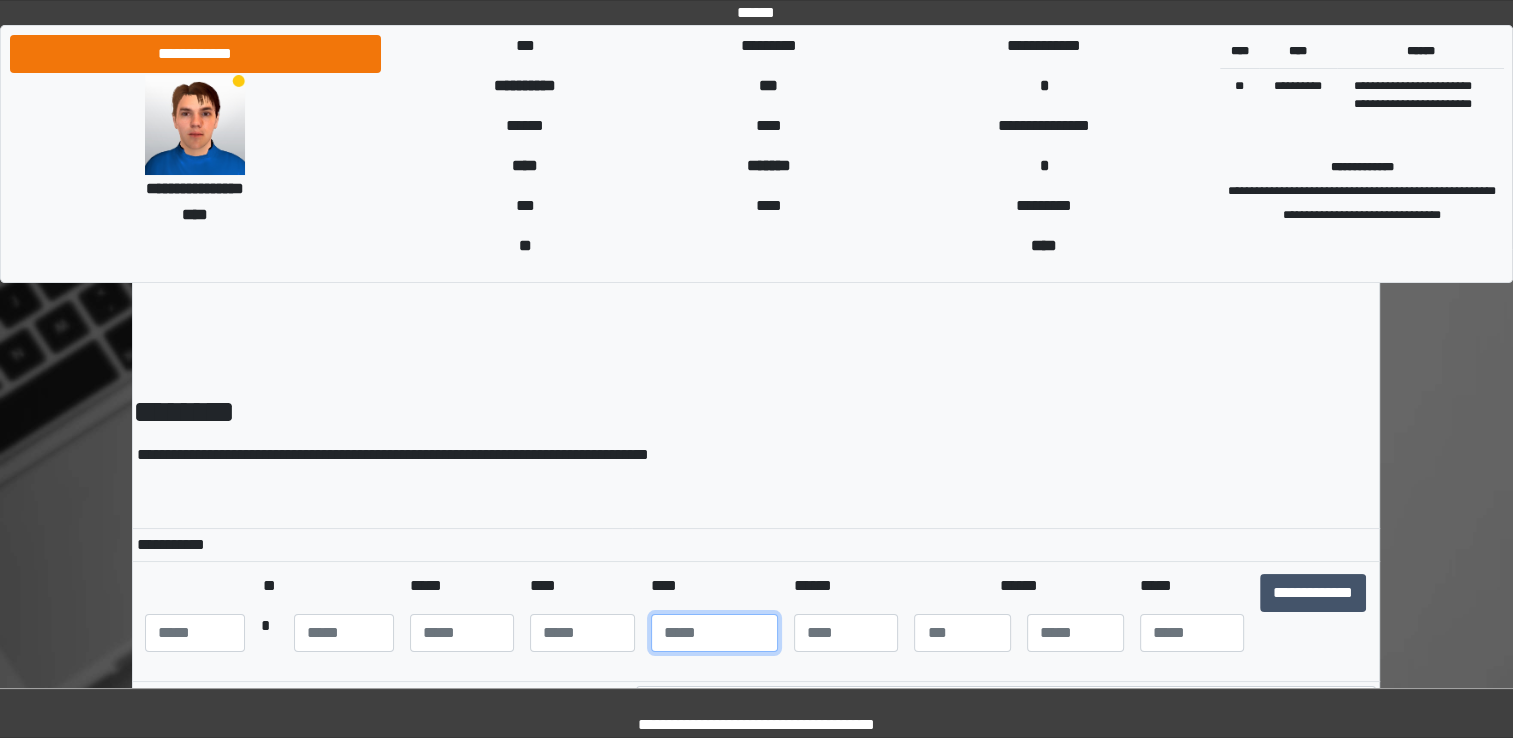 click at bounding box center [714, 633] 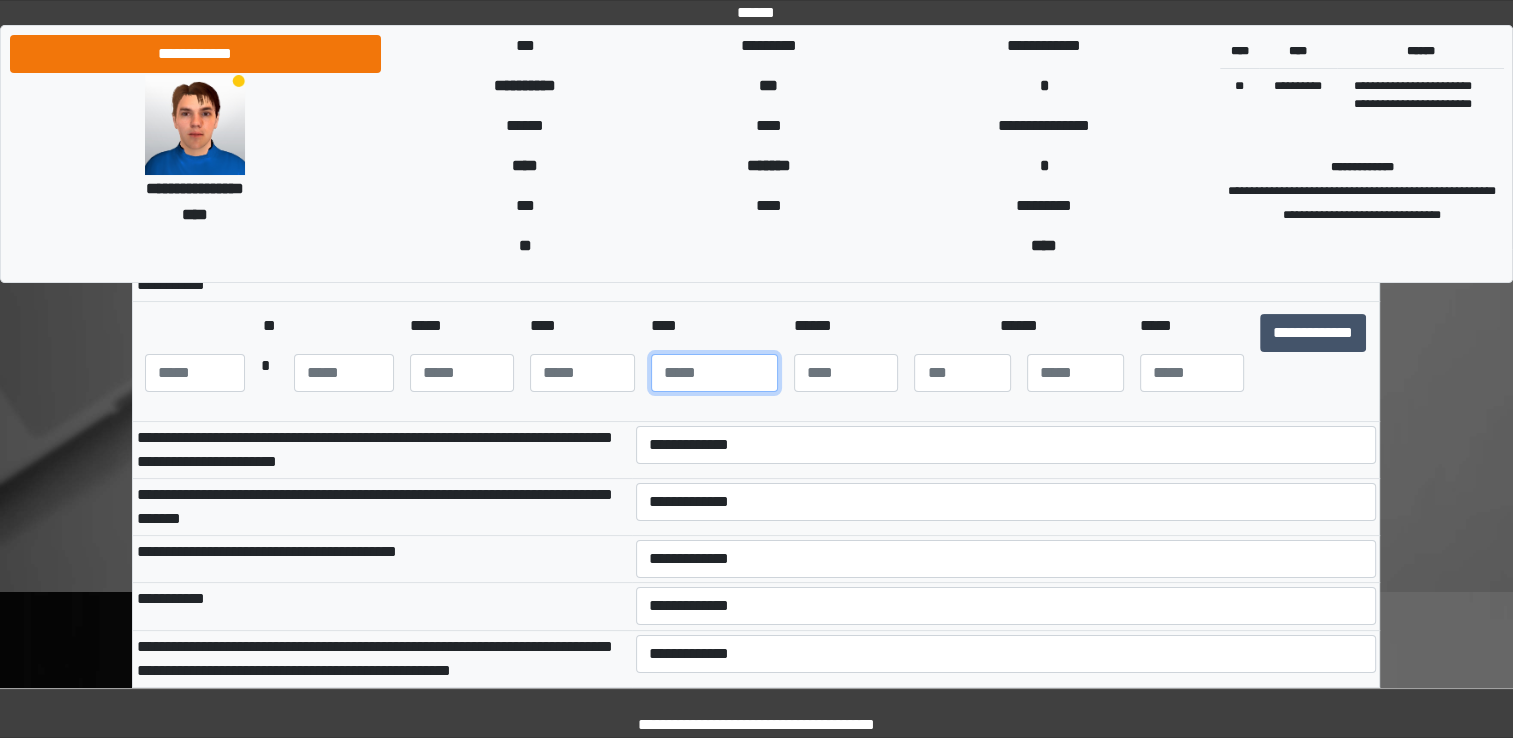 scroll, scrollTop: 300, scrollLeft: 0, axis: vertical 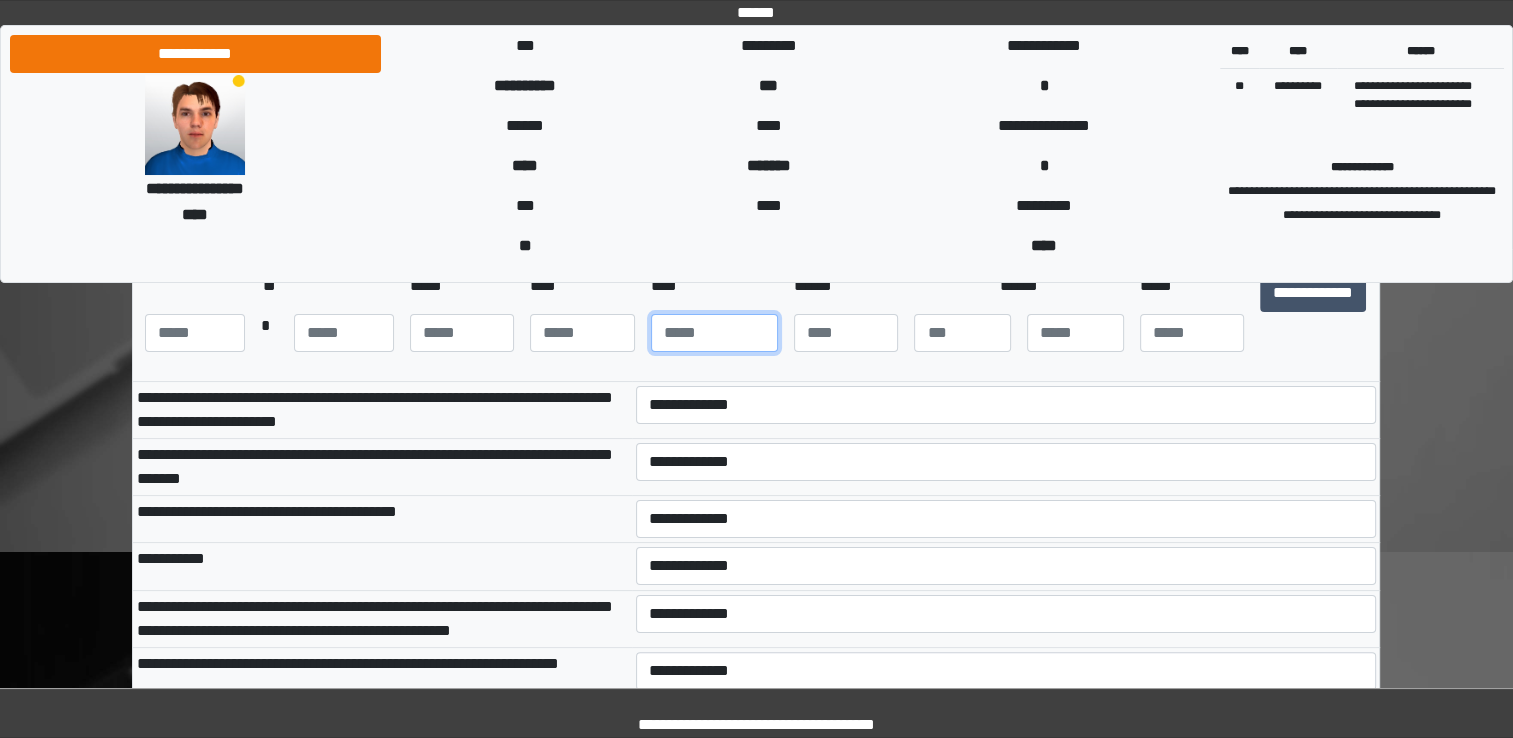 type on "****" 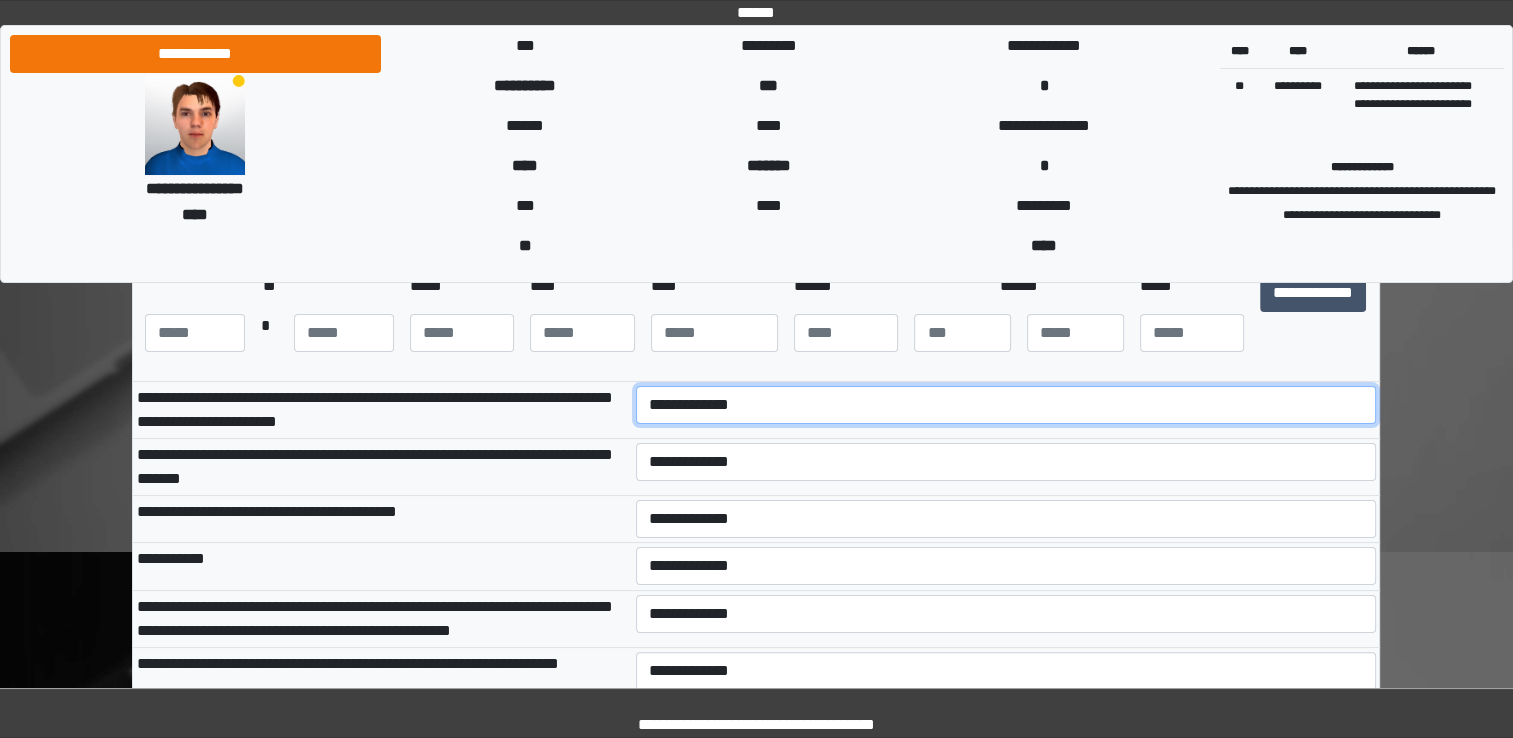 click on "**********" at bounding box center [1006, 405] 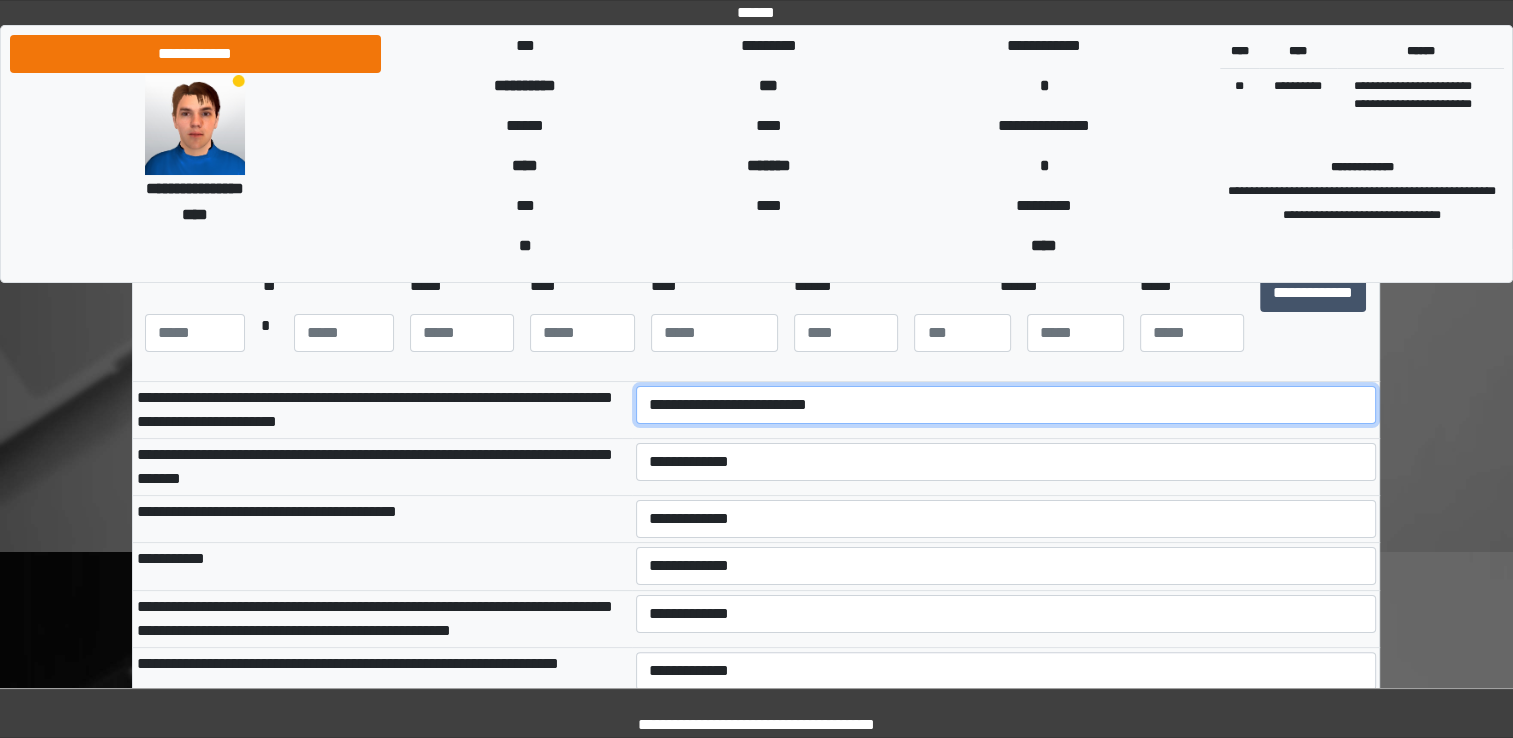 click on "**********" at bounding box center (1006, 405) 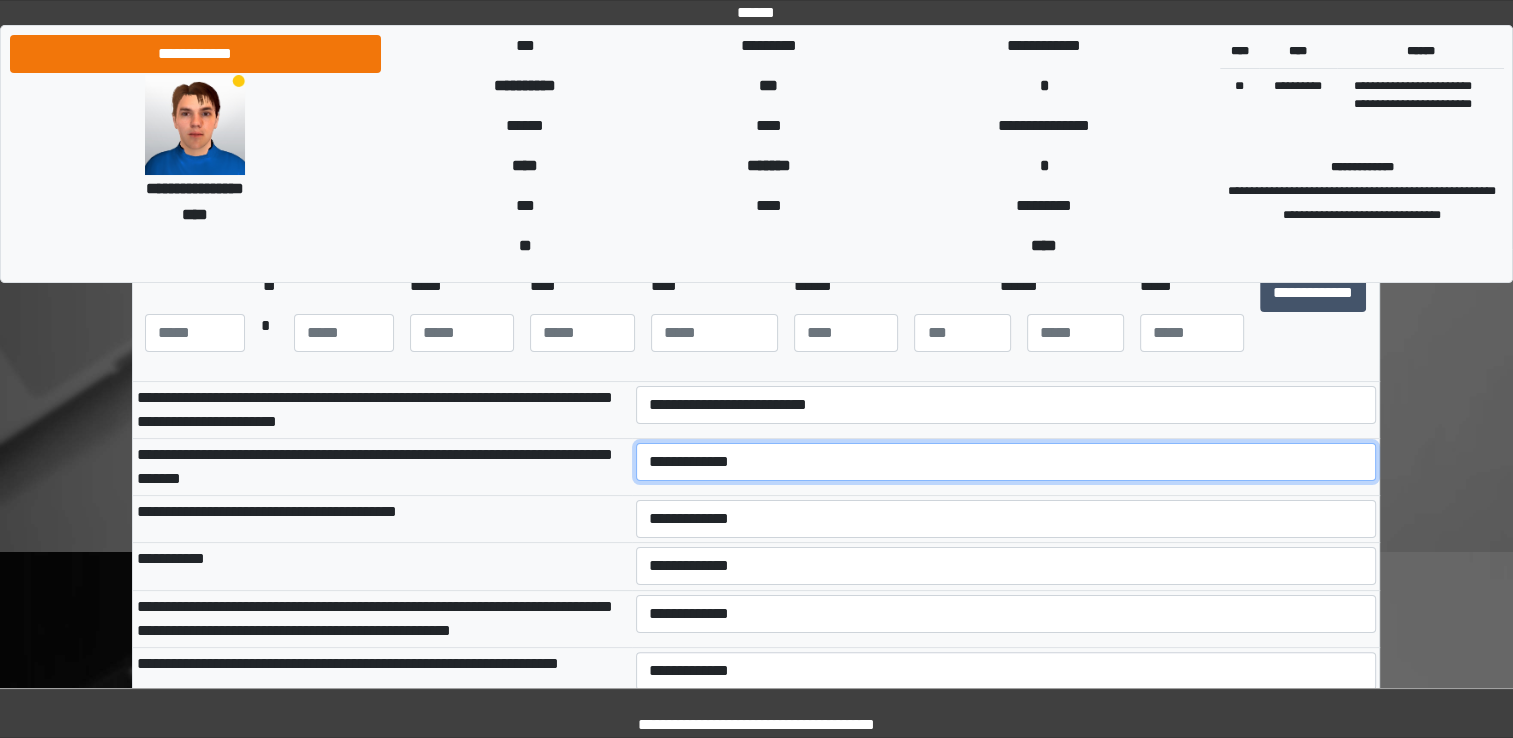 click on "**********" at bounding box center (1006, 462) 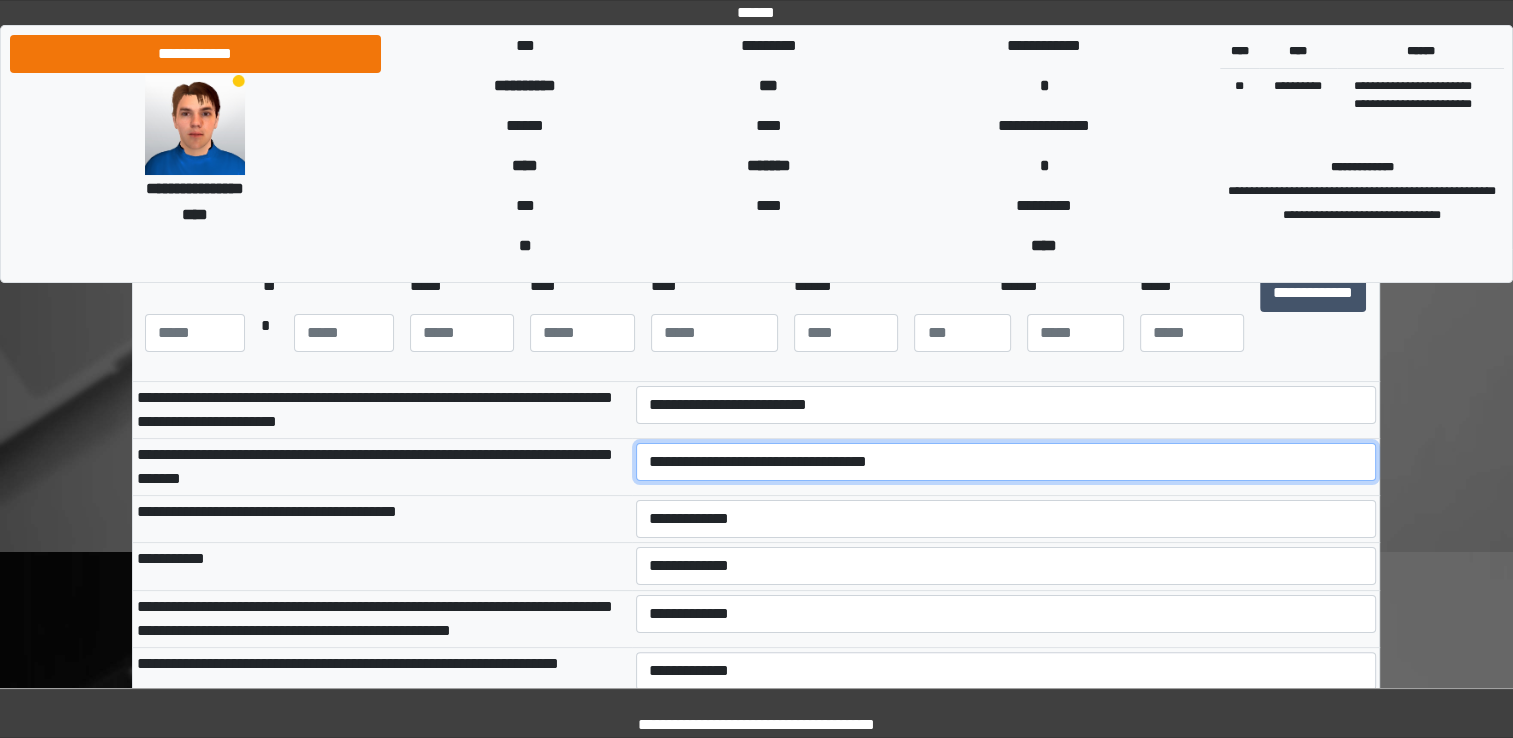click on "**********" at bounding box center (1006, 462) 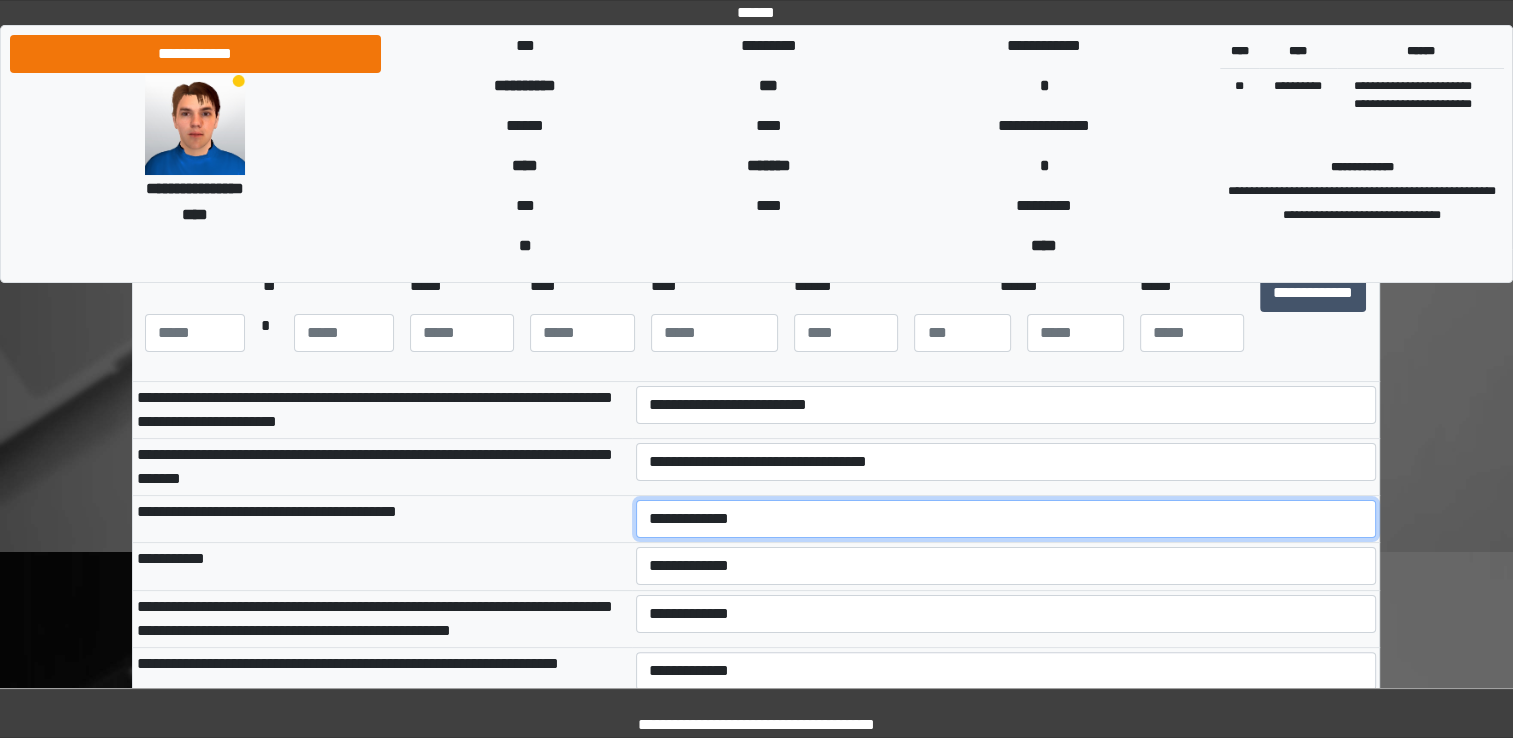 click on "**********" at bounding box center [1006, 519] 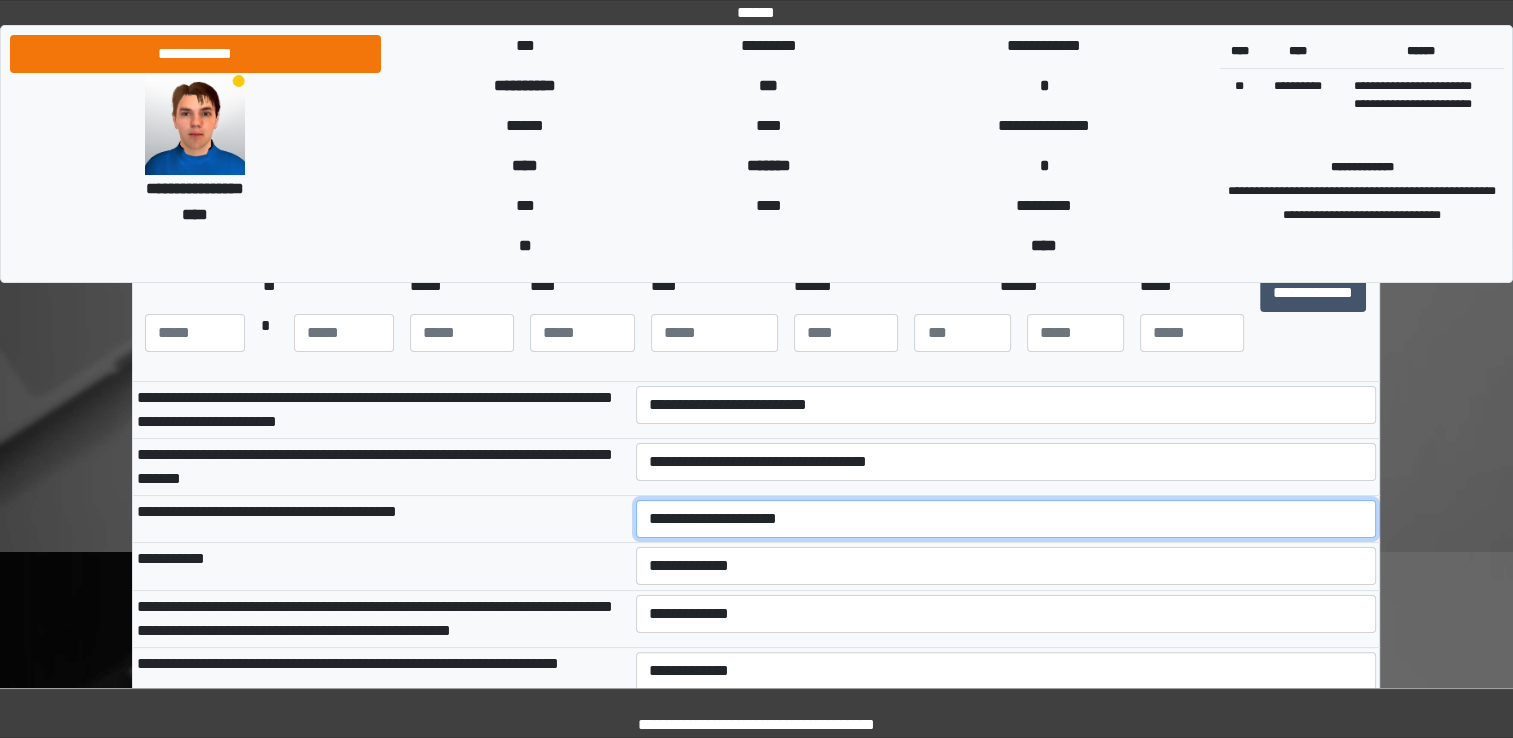 click on "**********" at bounding box center (1006, 519) 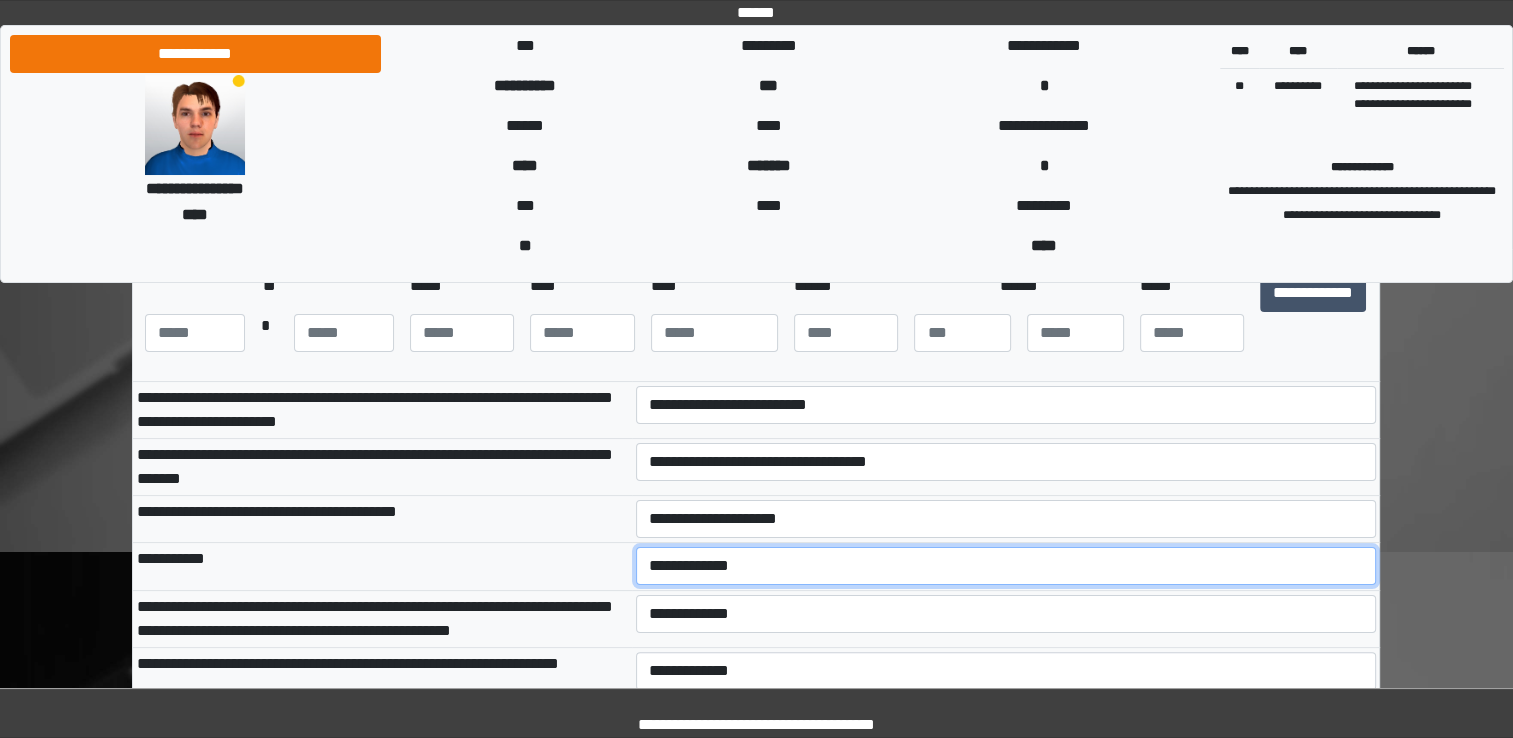 click on "**********" at bounding box center [1006, 566] 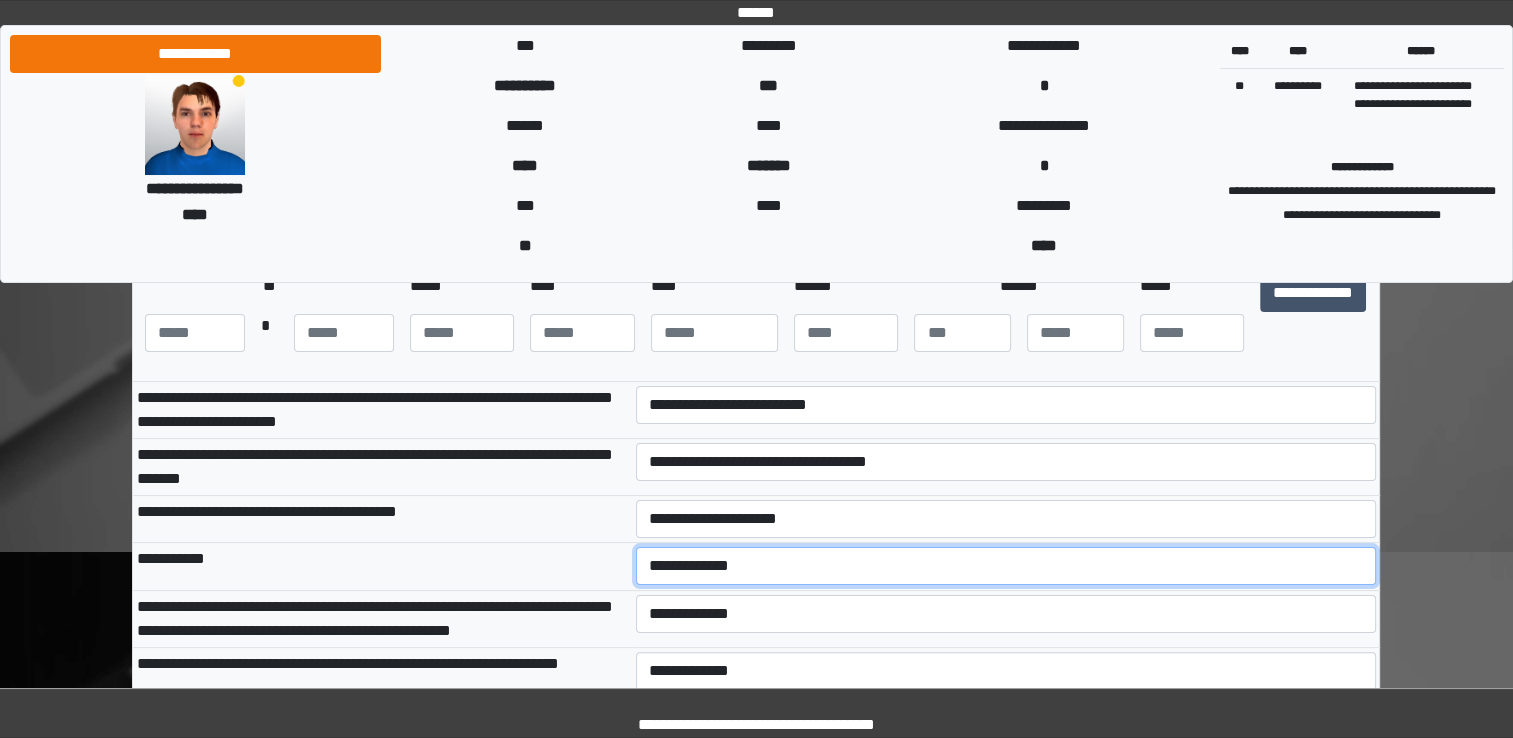 select on "***" 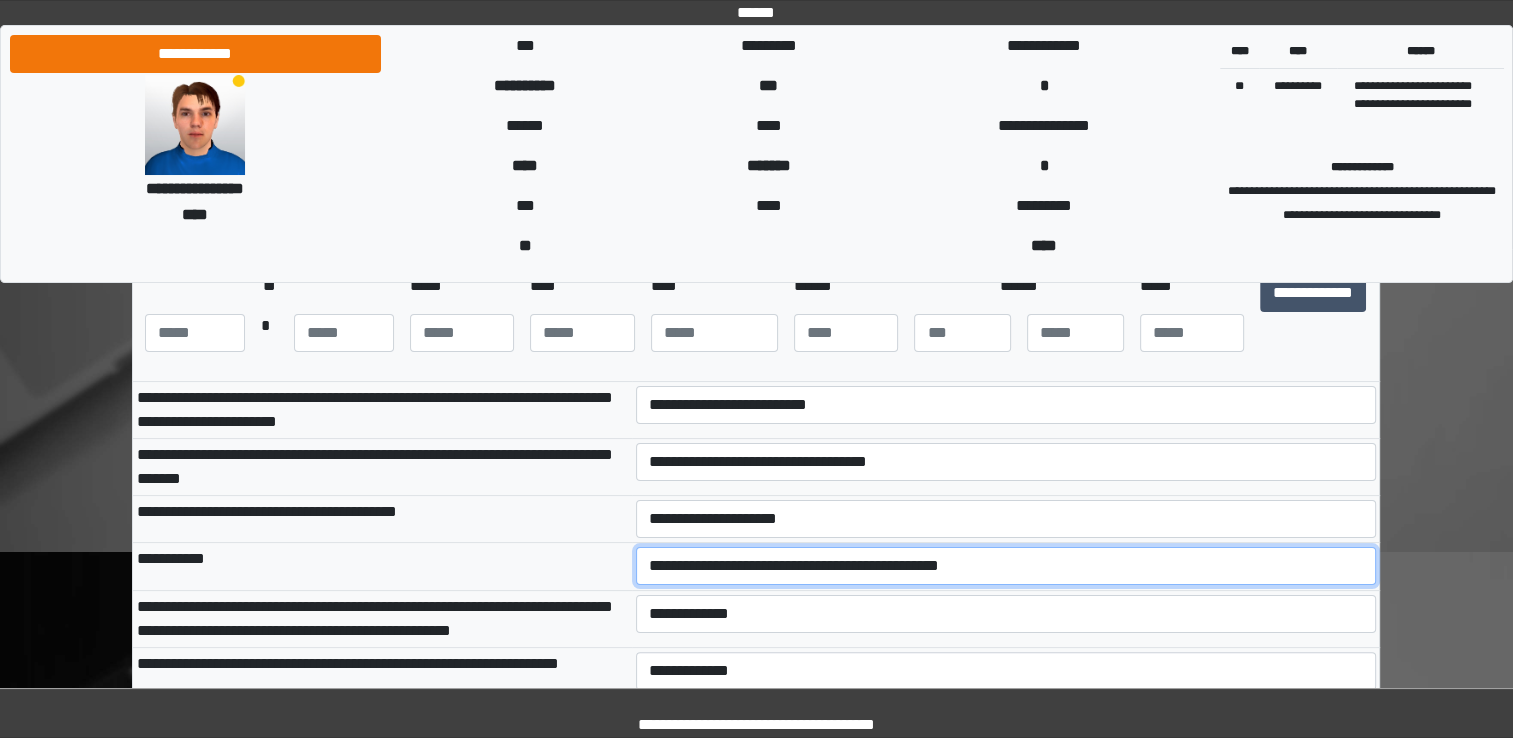 click on "**********" at bounding box center [1006, 566] 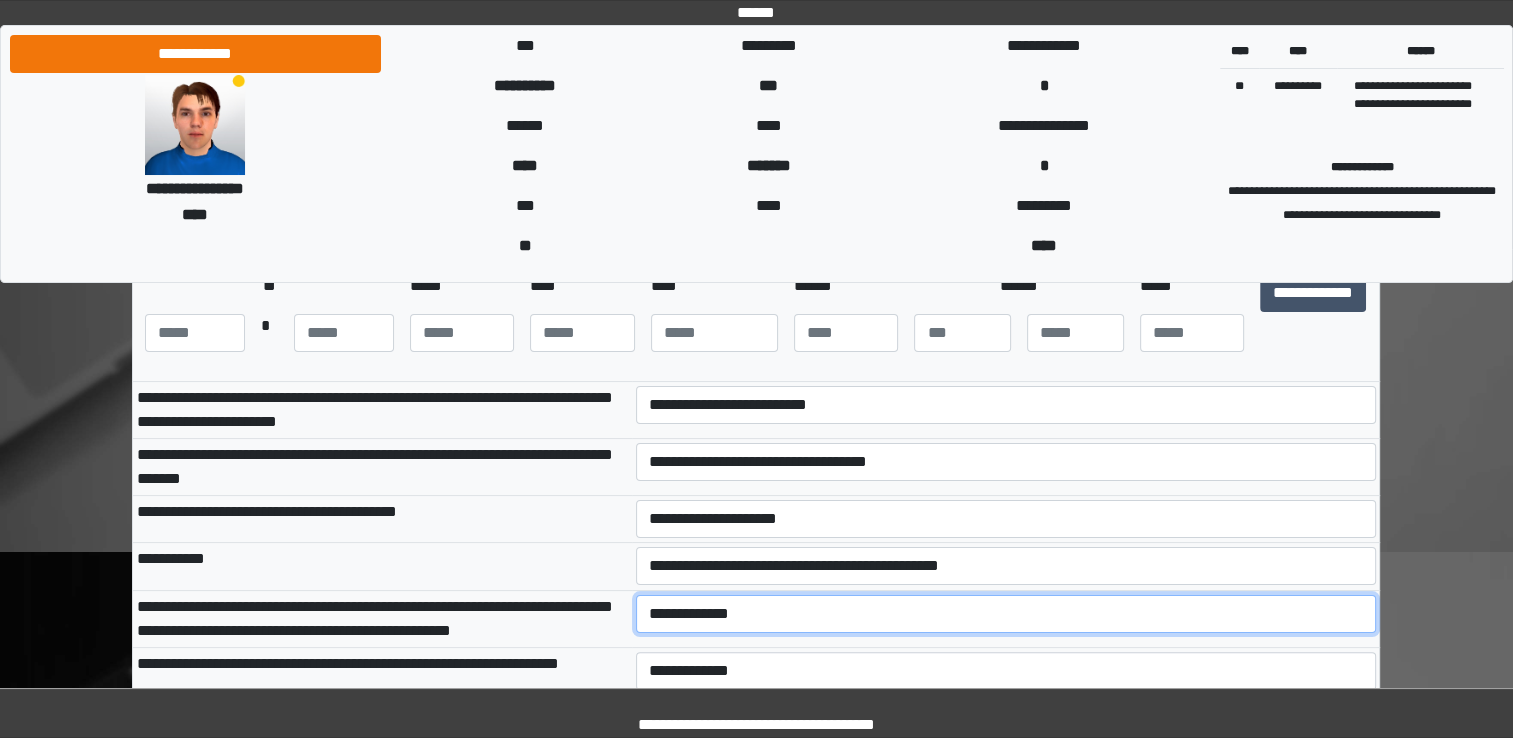 click on "**********" at bounding box center (1006, 614) 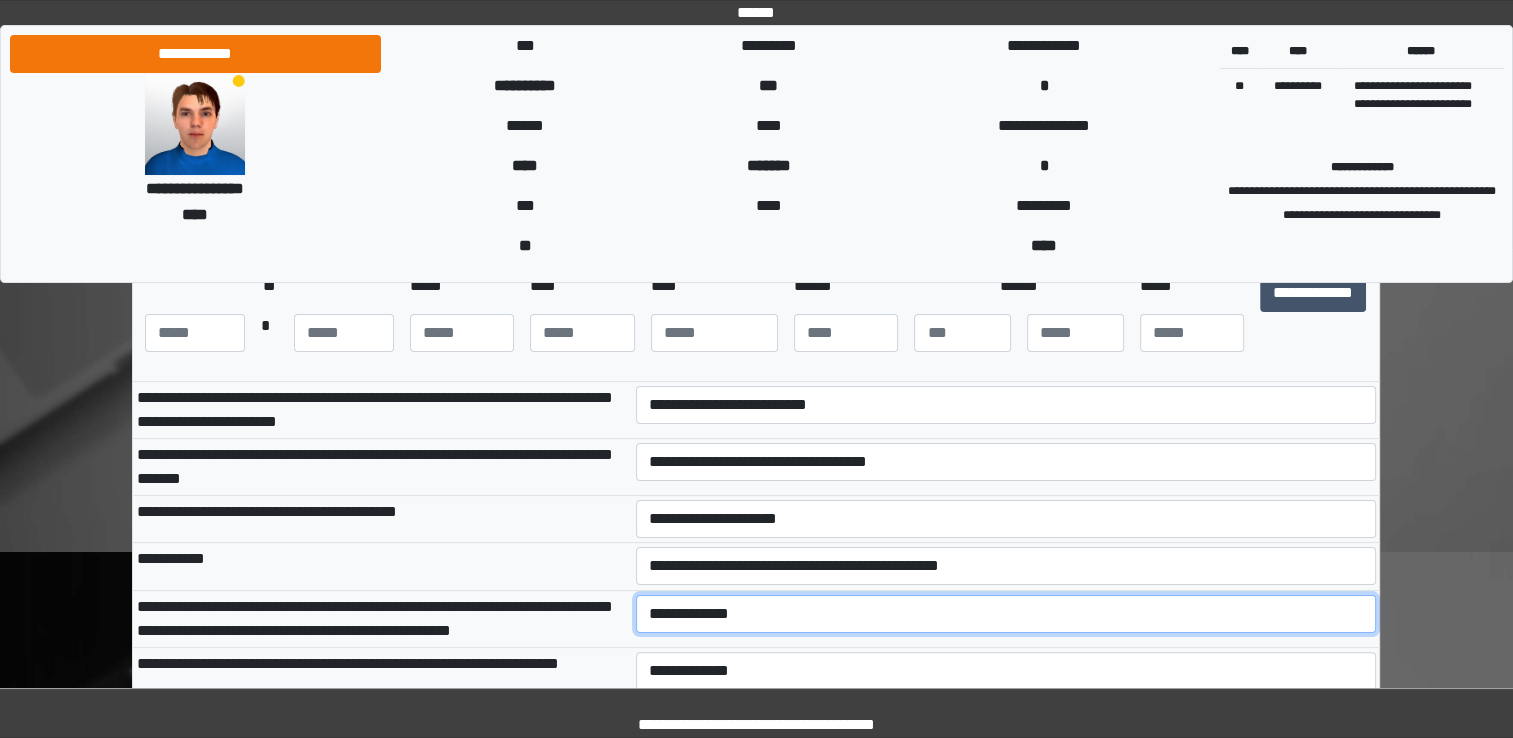 select on "***" 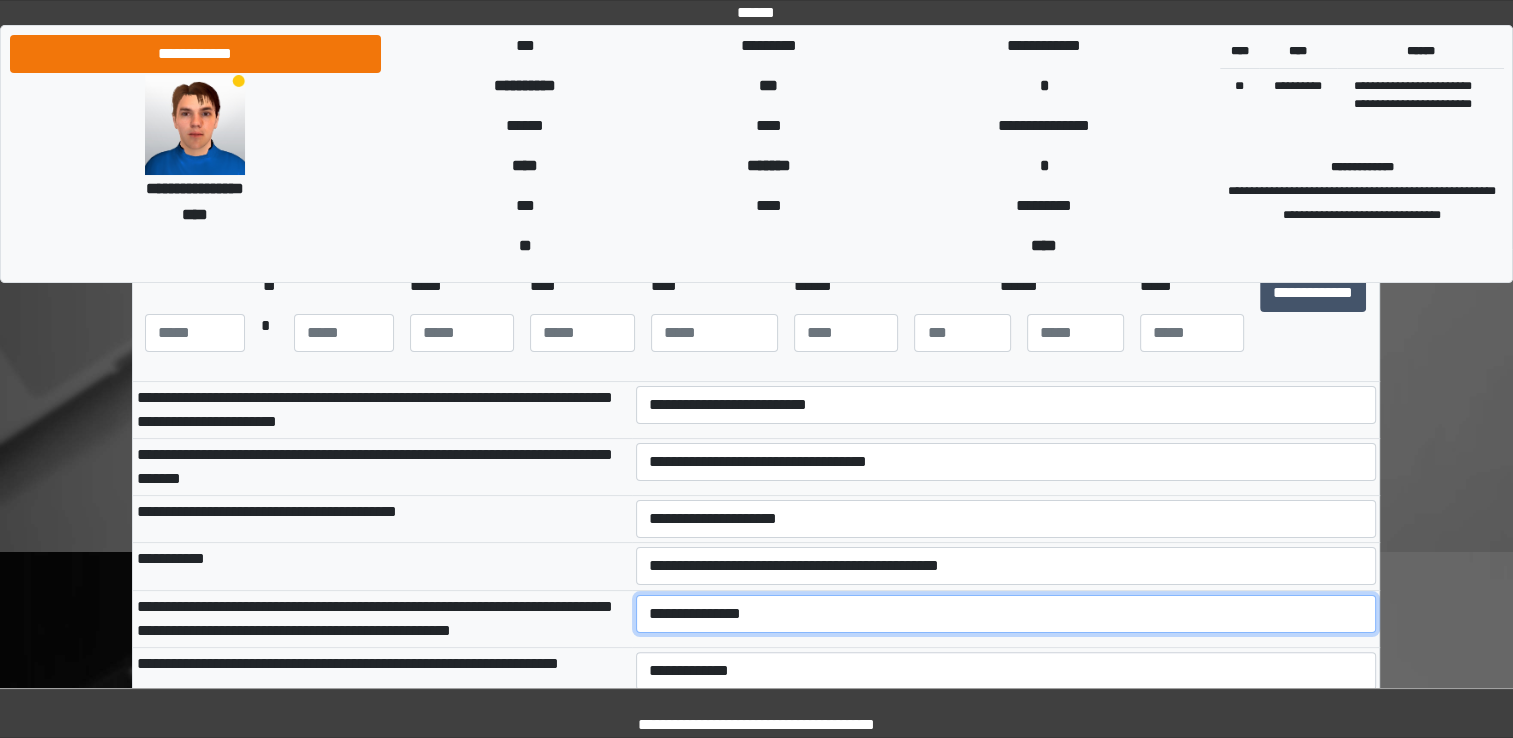 click on "**********" at bounding box center [1006, 614] 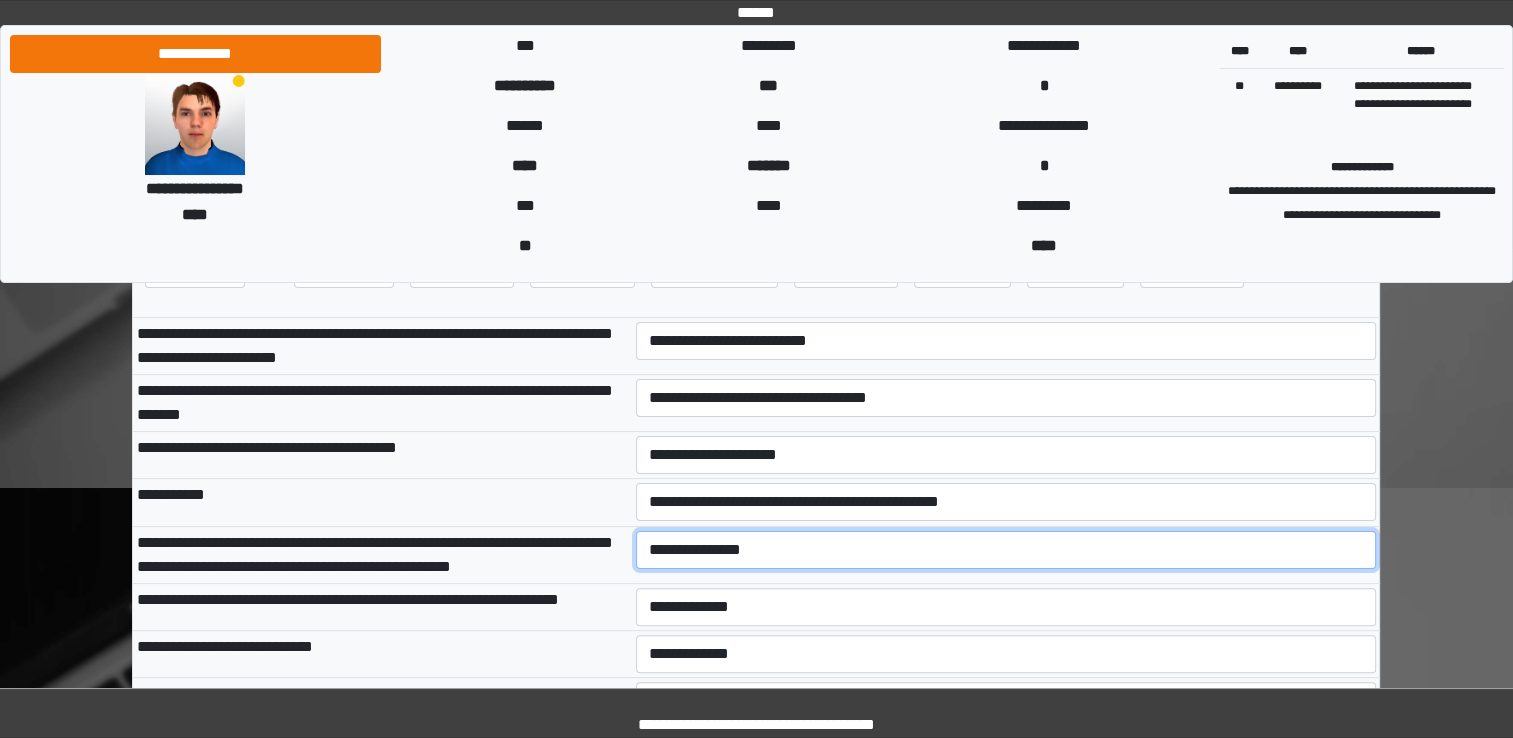 scroll, scrollTop: 500, scrollLeft: 0, axis: vertical 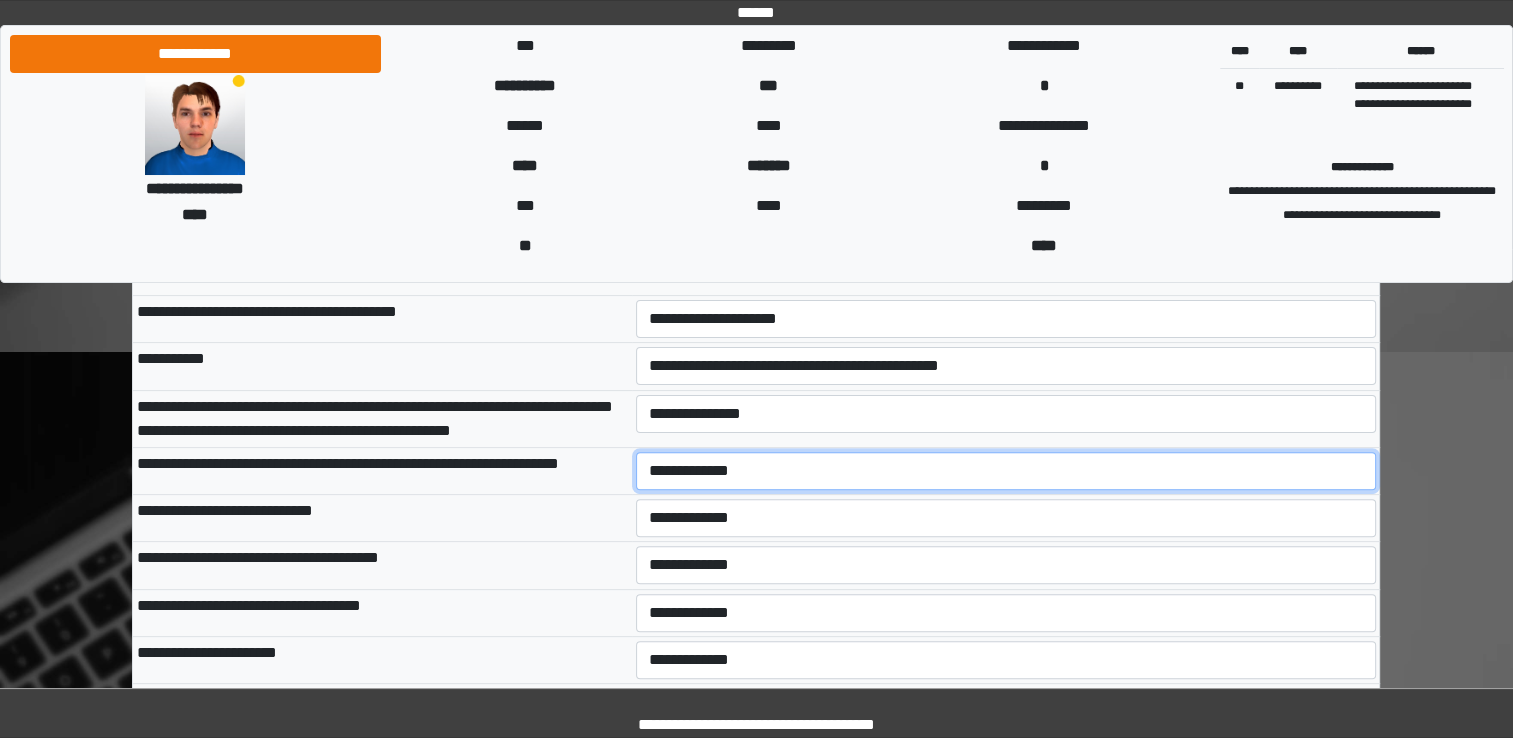 click on "**********" at bounding box center (1006, 471) 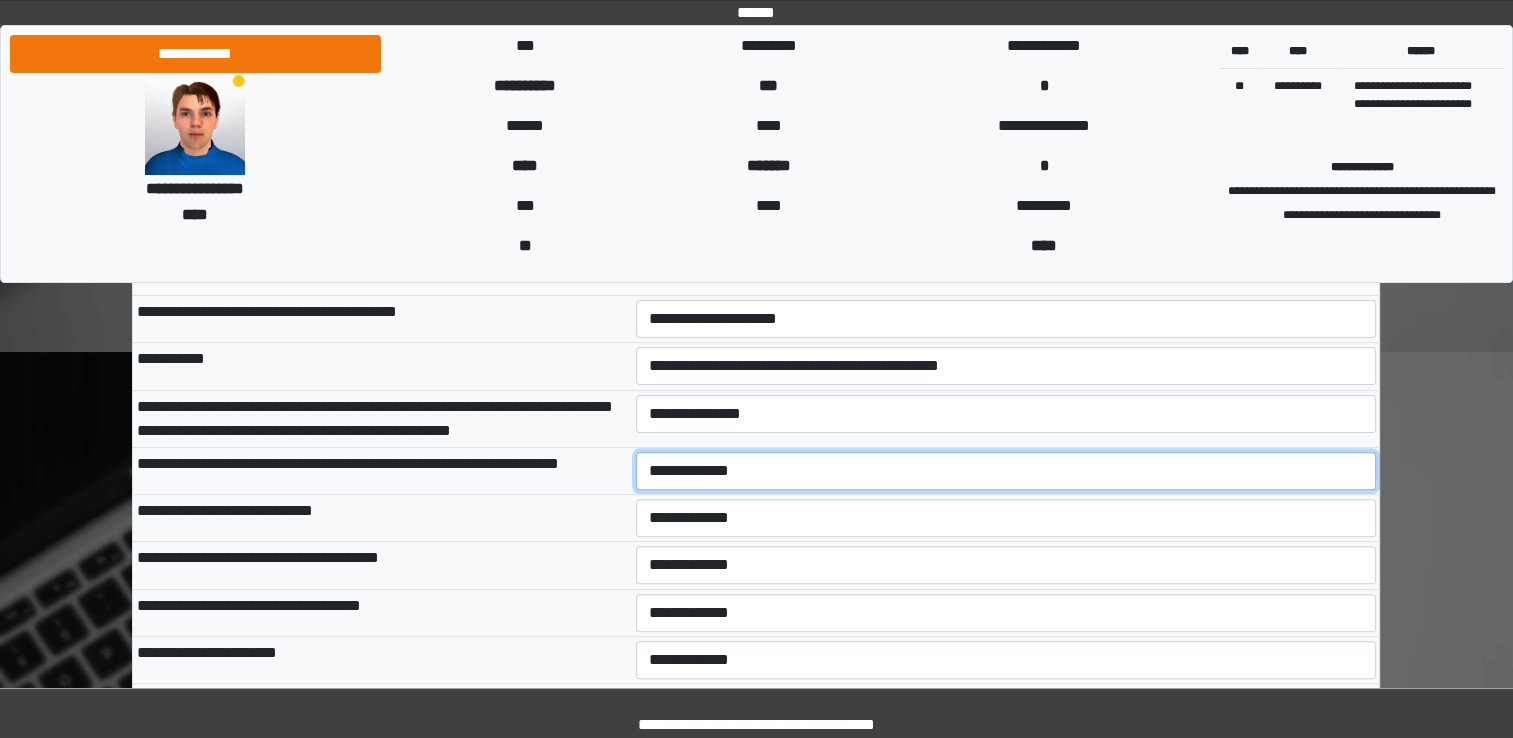 select on "***" 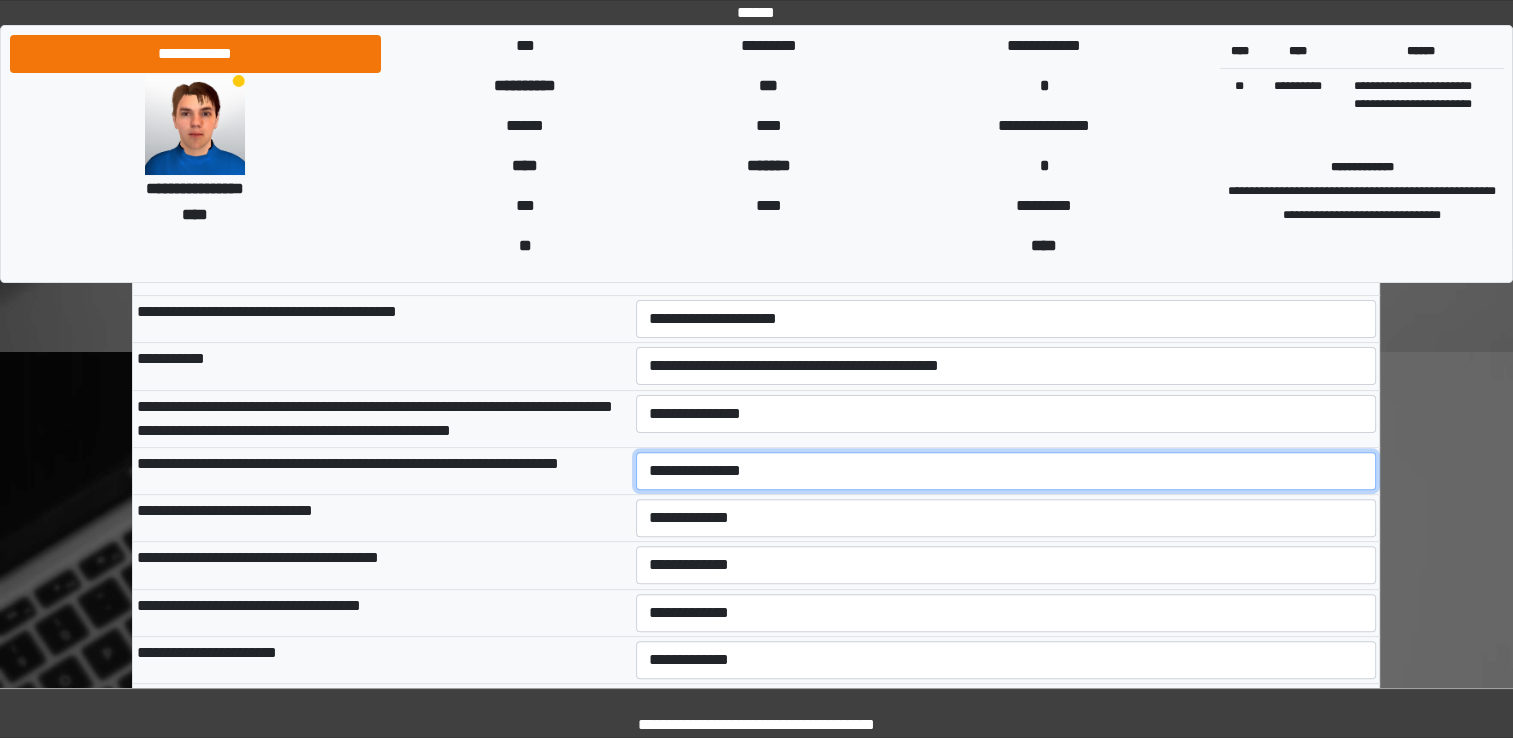 click on "**********" at bounding box center [1006, 471] 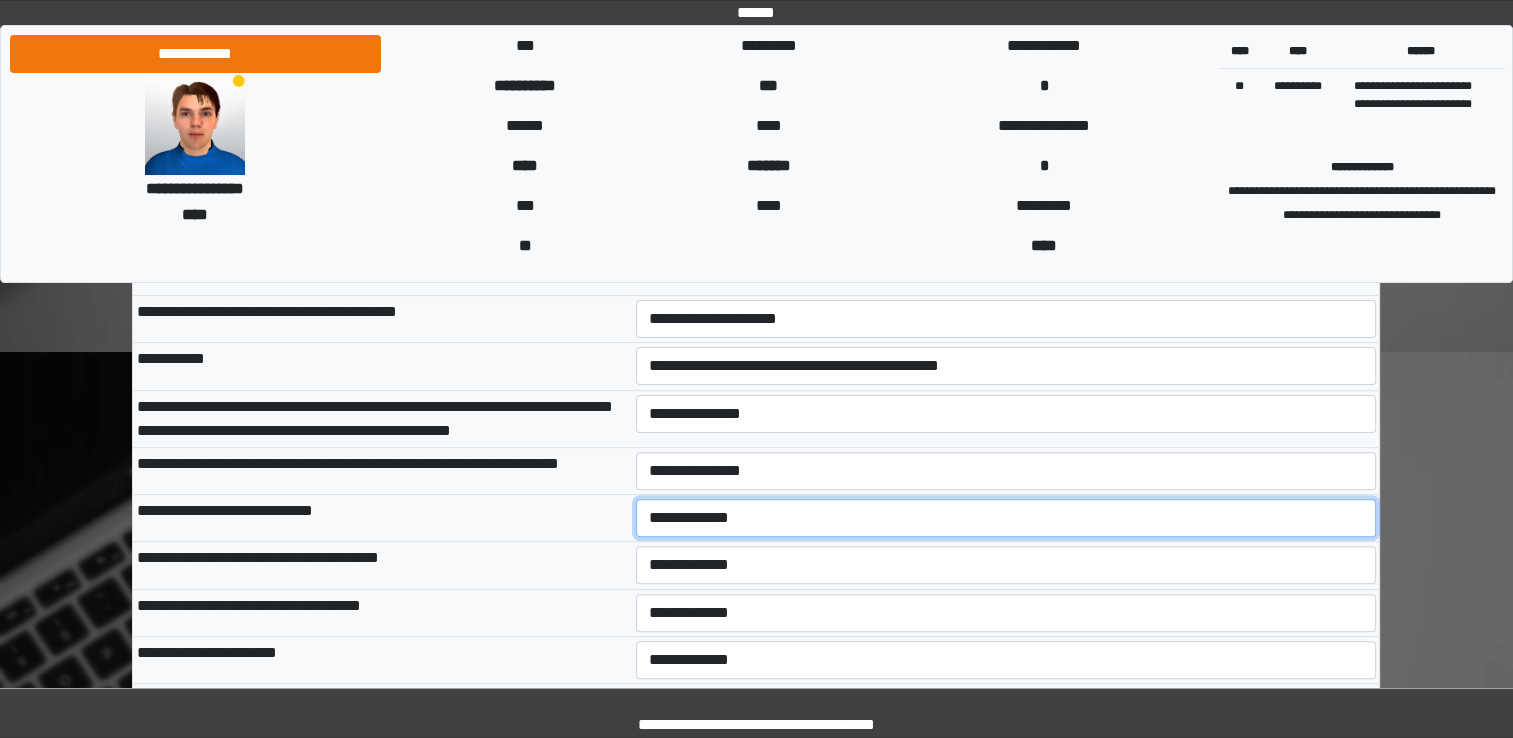 click on "**********" at bounding box center (1006, 518) 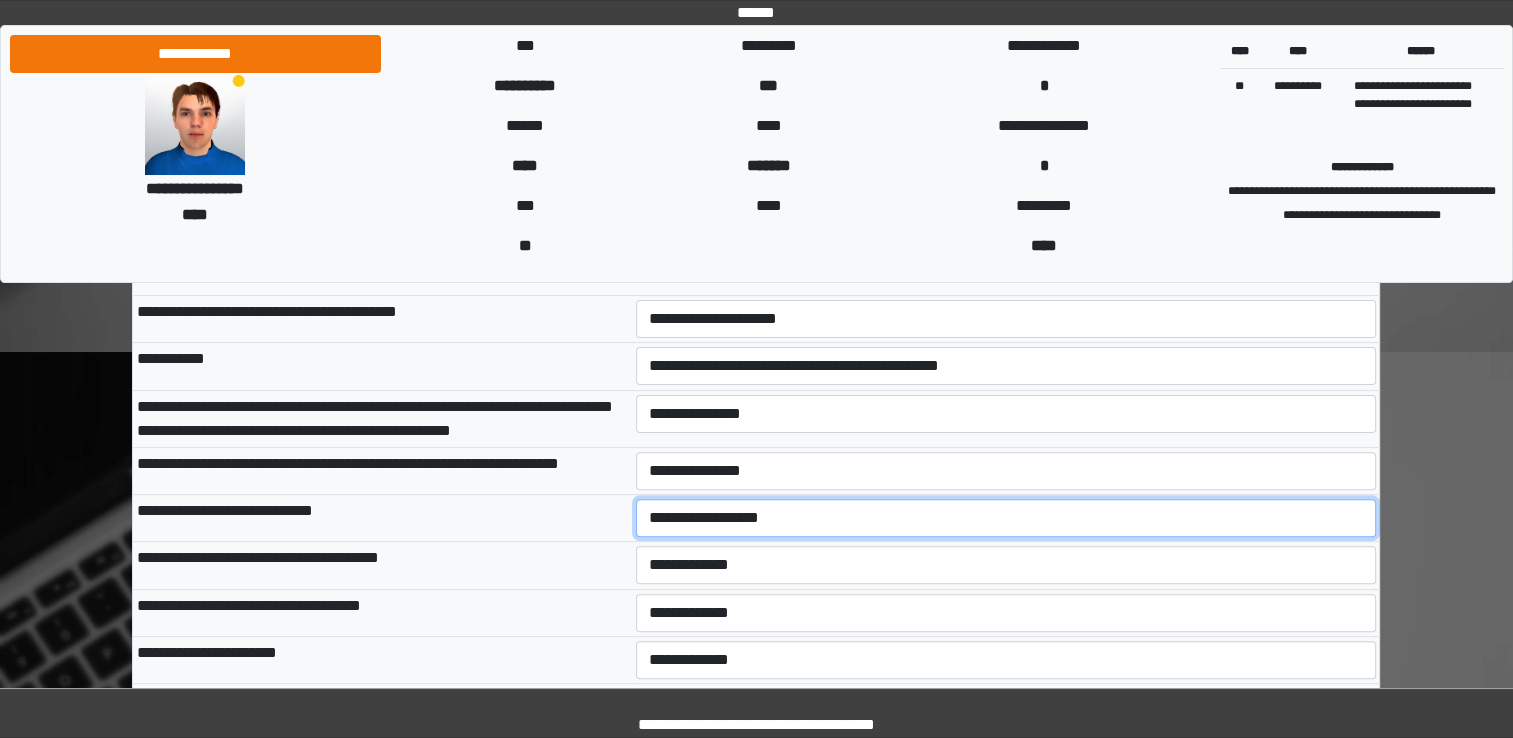 click on "**********" at bounding box center (1006, 518) 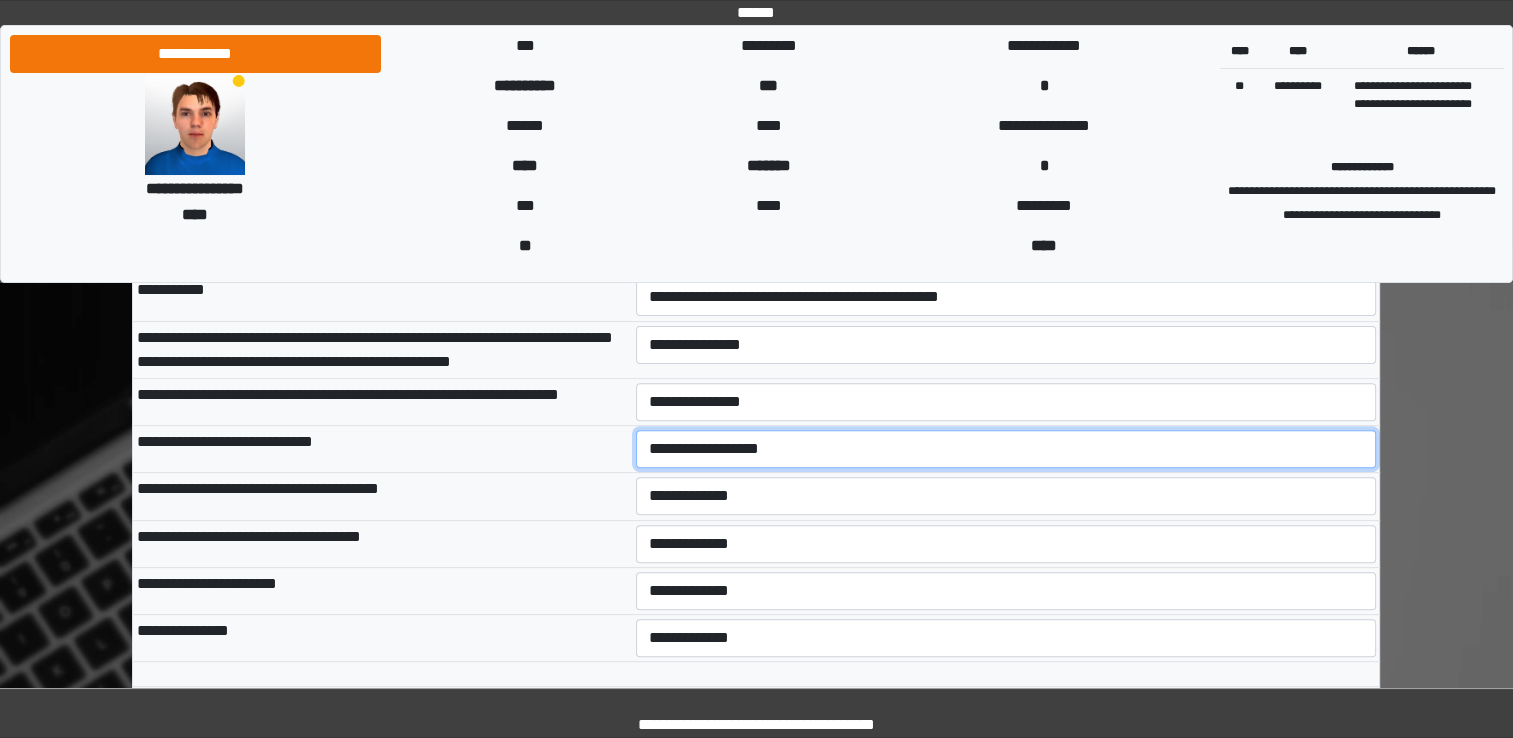 scroll, scrollTop: 600, scrollLeft: 0, axis: vertical 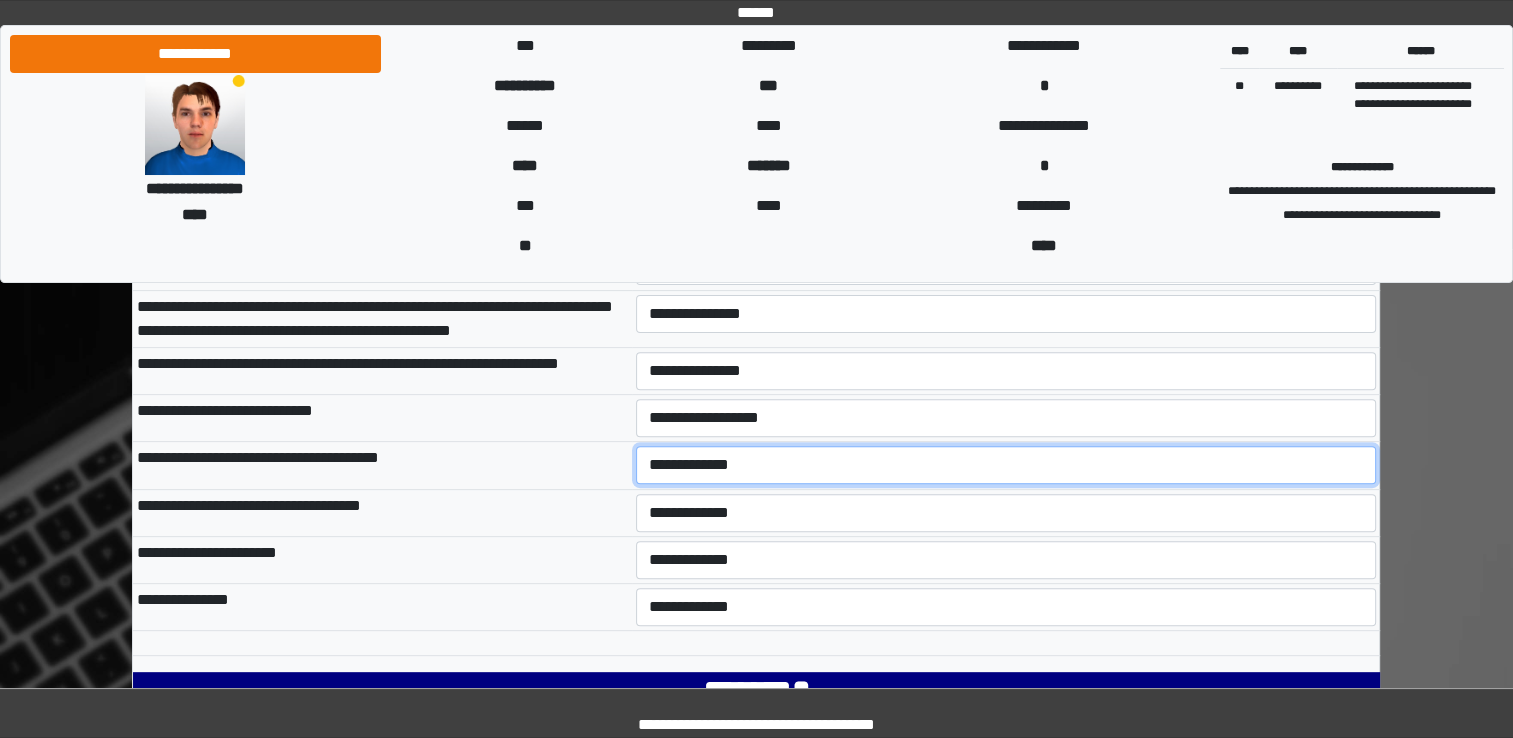 click on "**********" at bounding box center [1006, 465] 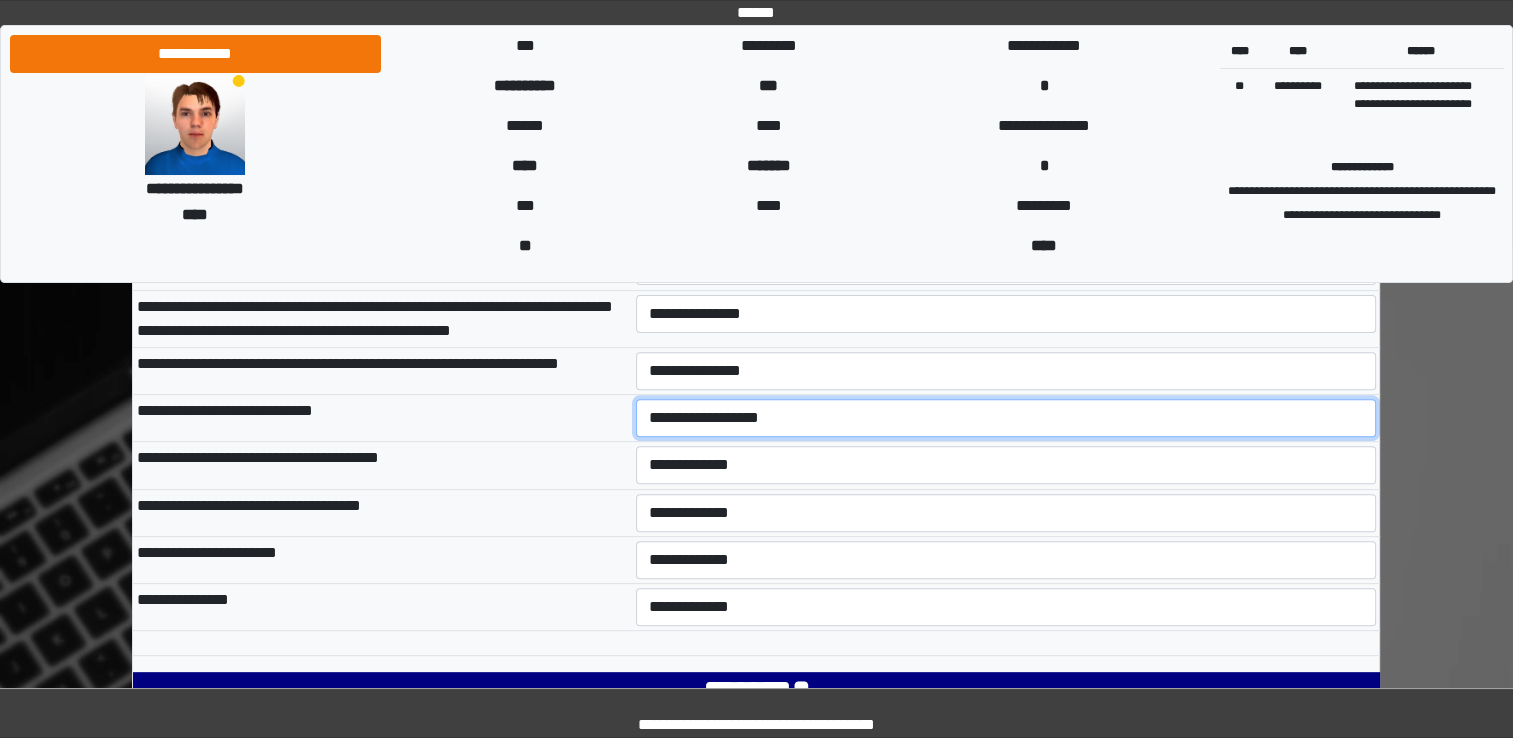 click on "**********" at bounding box center (1006, 418) 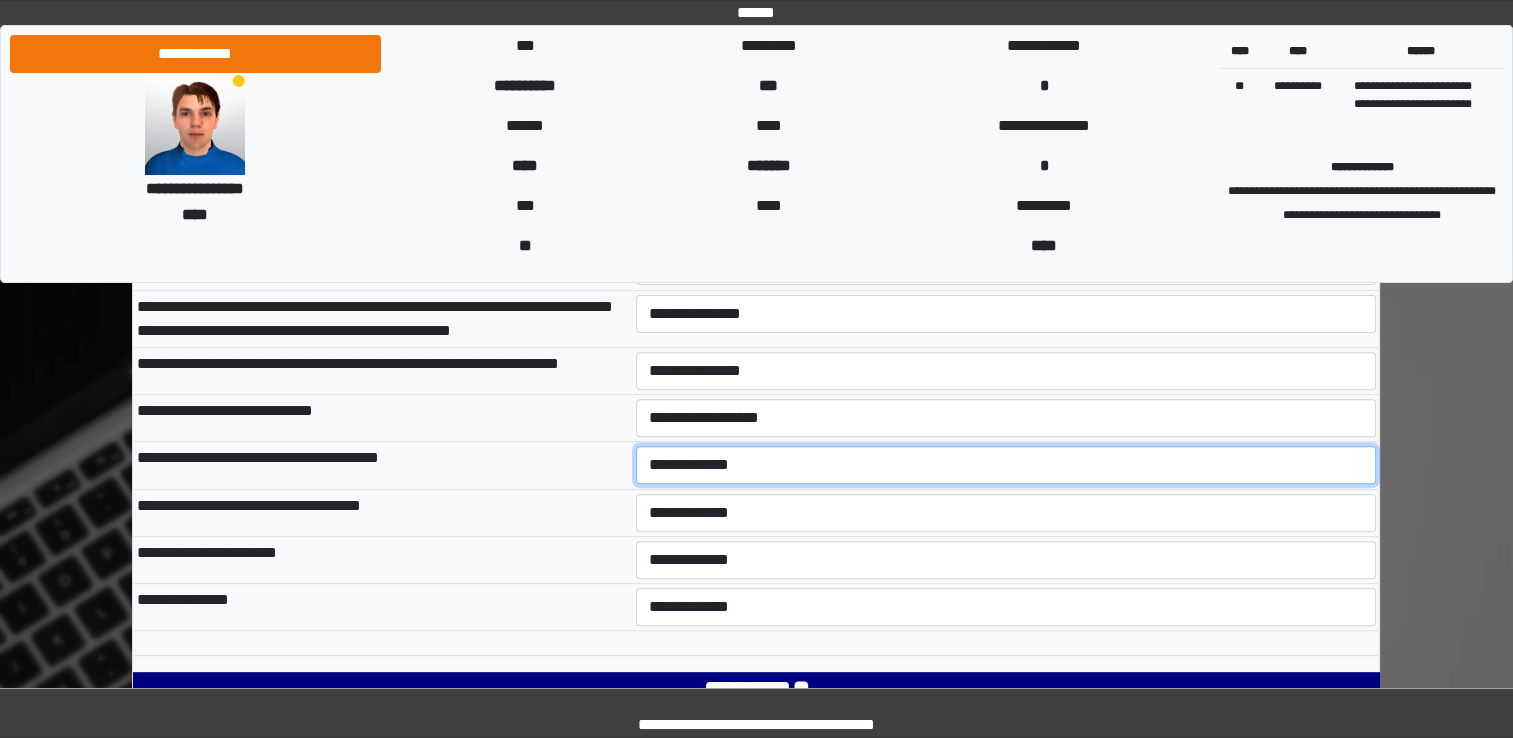 click on "**********" at bounding box center [1006, 465] 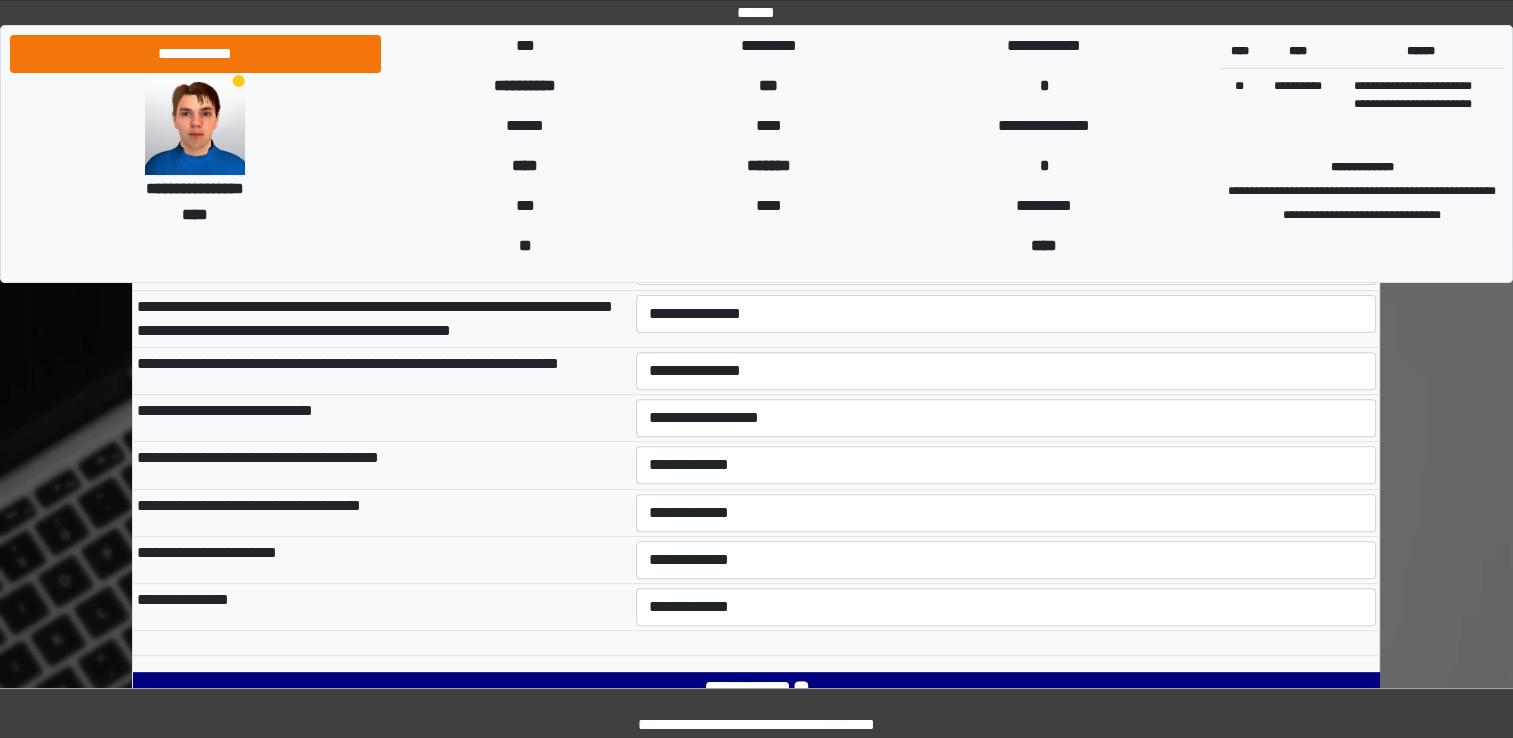 click on "**********" at bounding box center (1006, 512) 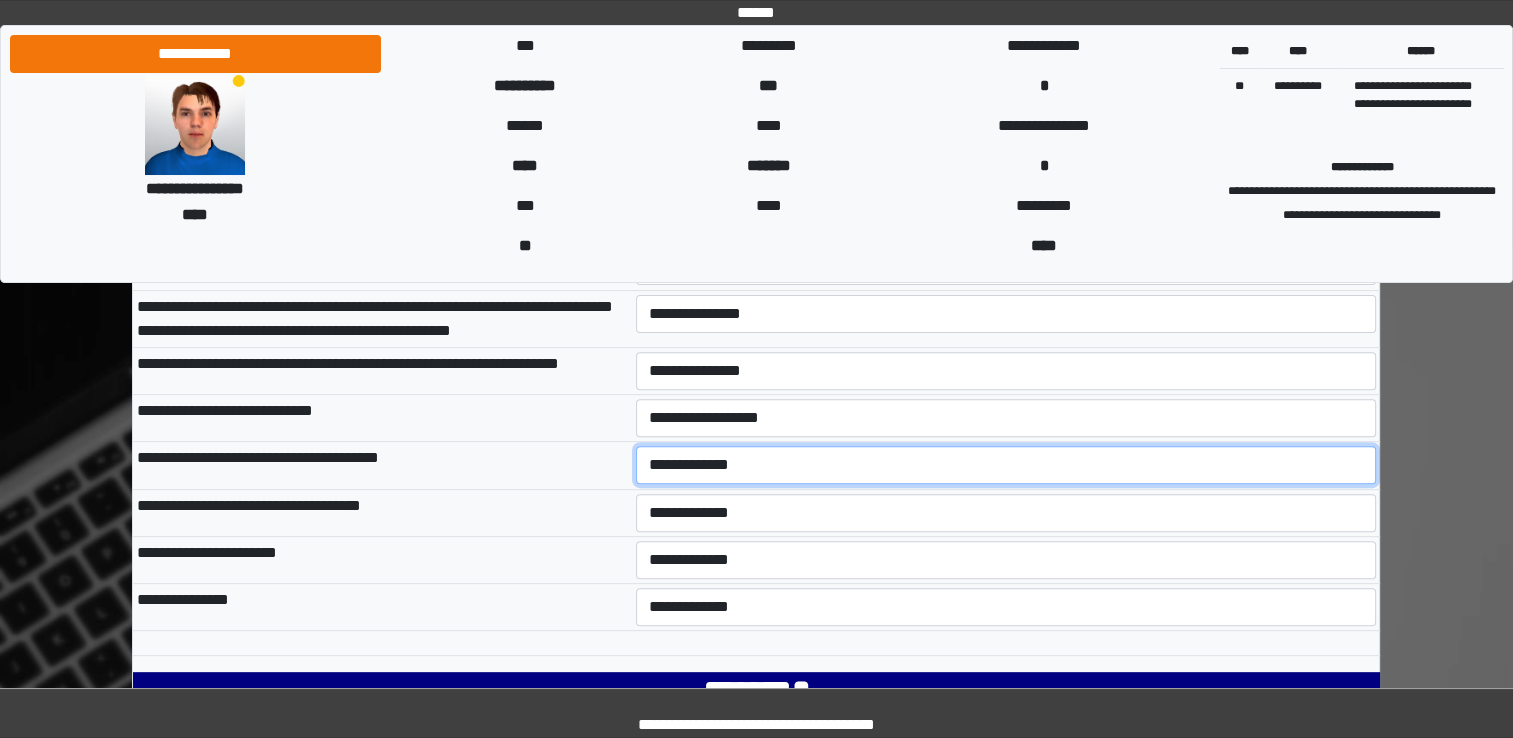 drag, startPoint x: 702, startPoint y: 466, endPoint x: 703, endPoint y: 488, distance: 22.022715 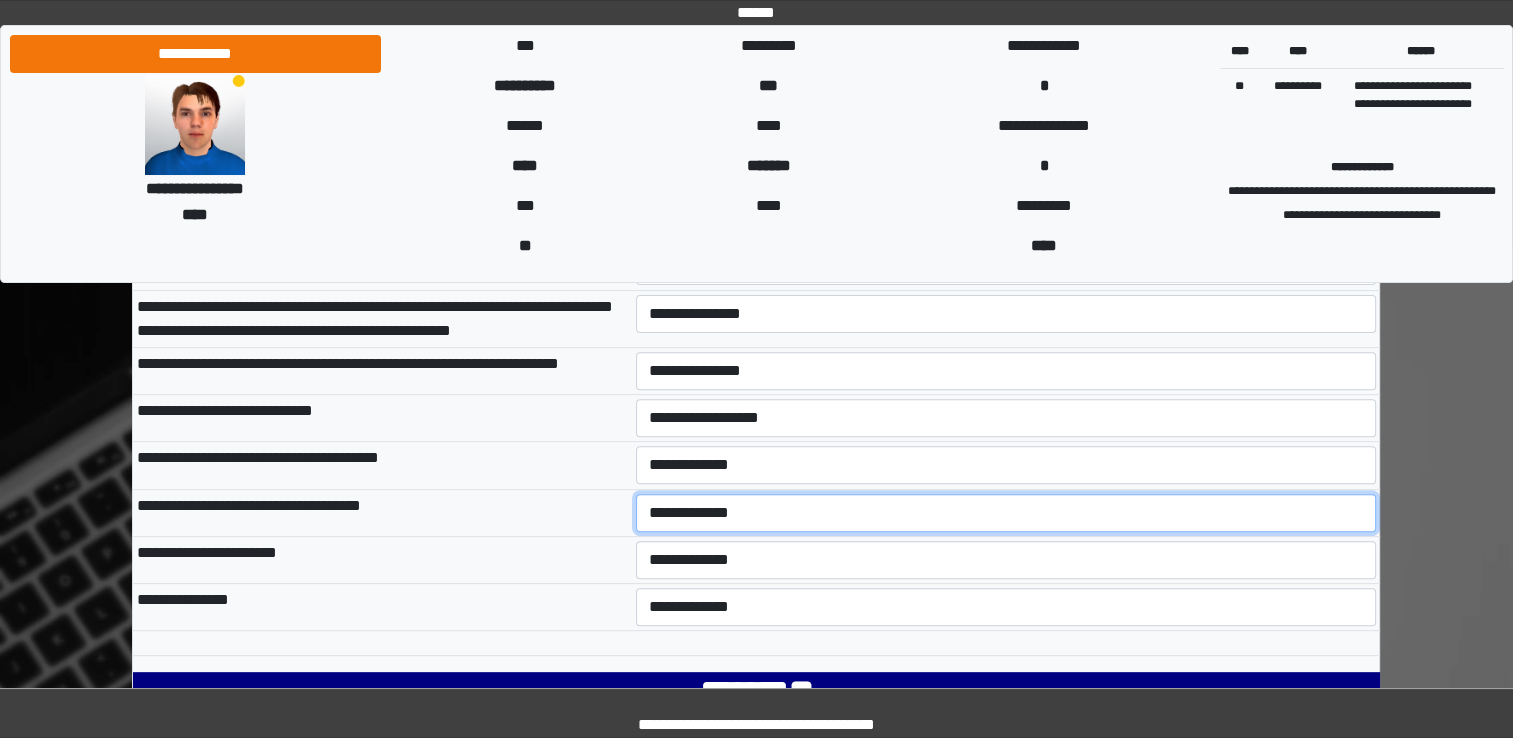 click on "**********" at bounding box center (1006, 513) 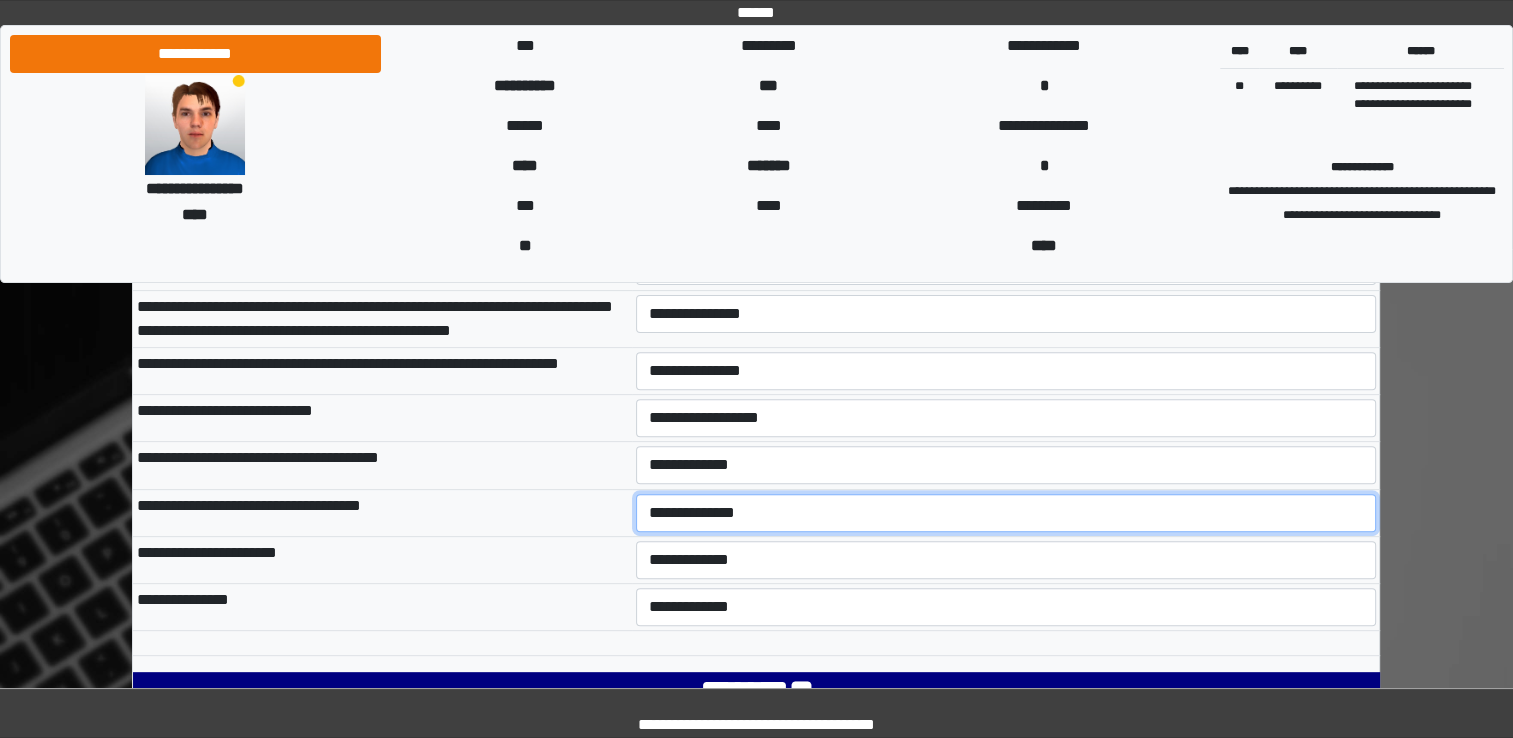 click on "**********" at bounding box center [1006, 513] 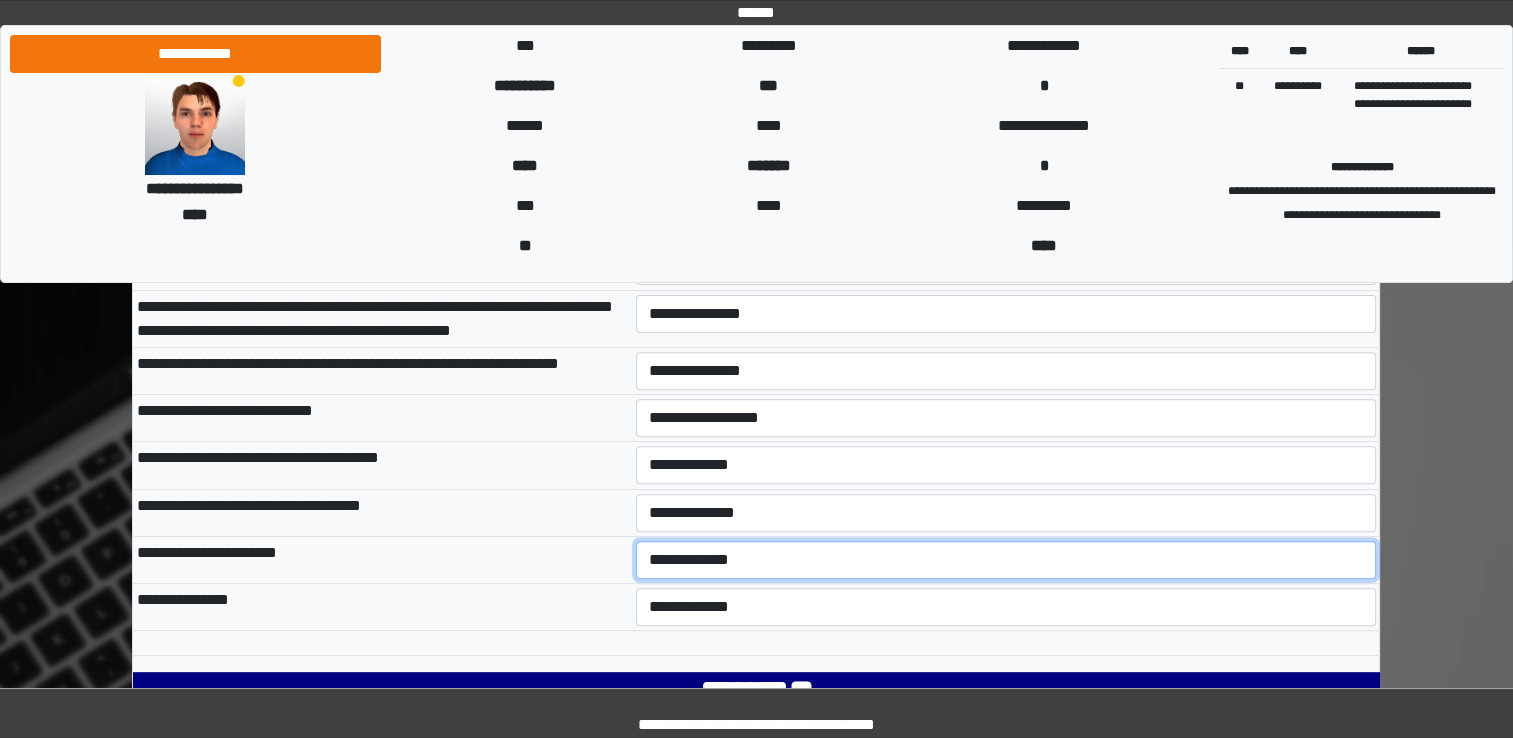 click on "**********" at bounding box center (1006, 560) 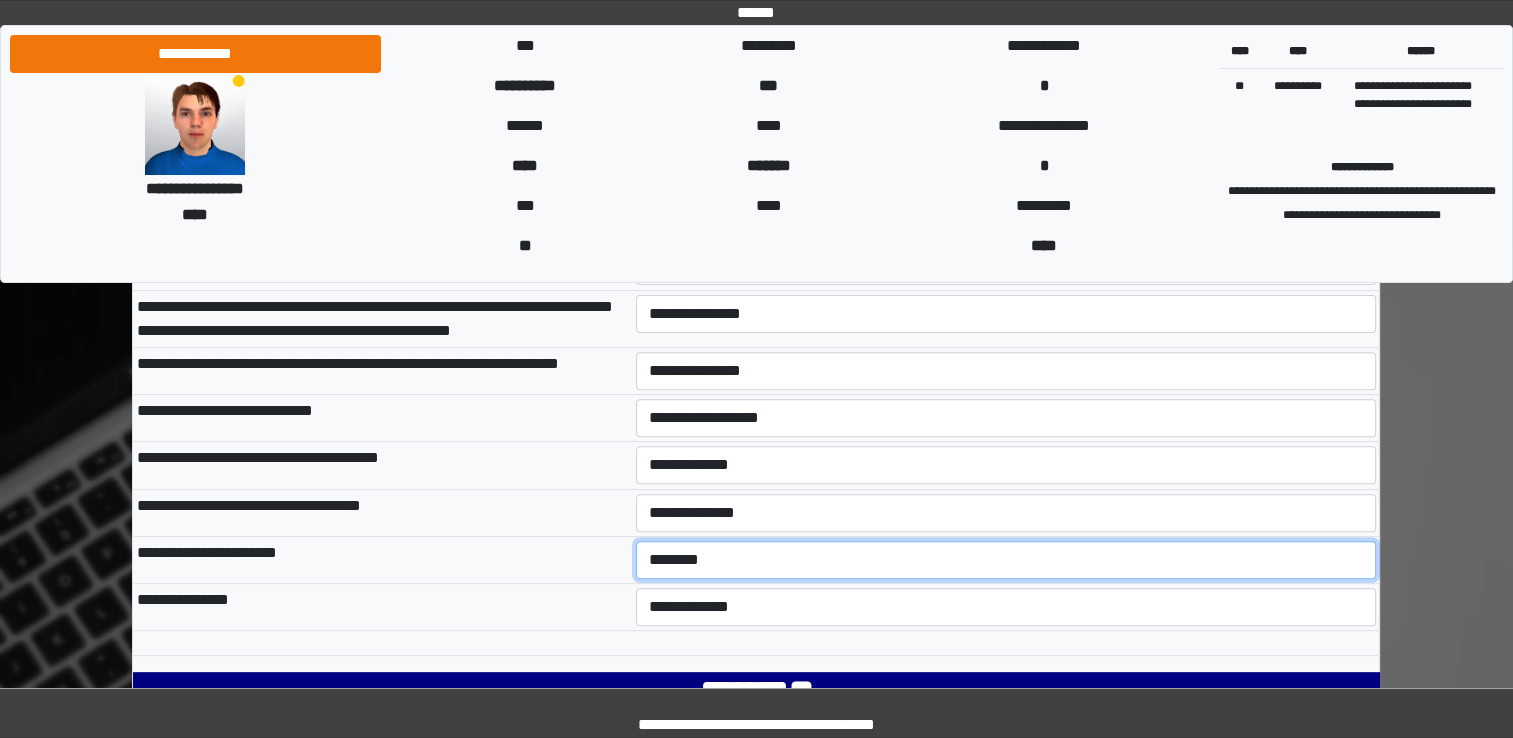 click on "**********" at bounding box center [1006, 560] 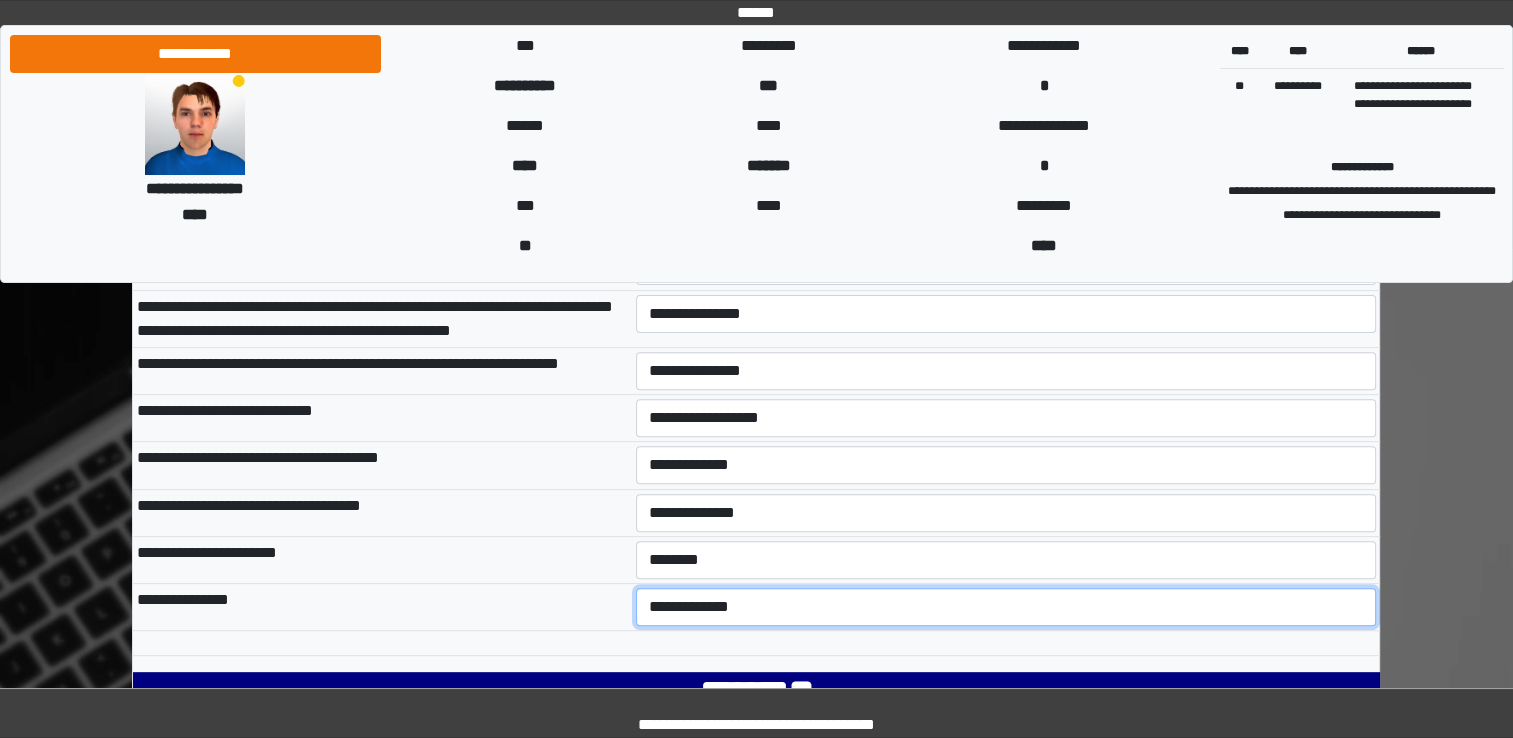 click on "**********" at bounding box center [1006, 607] 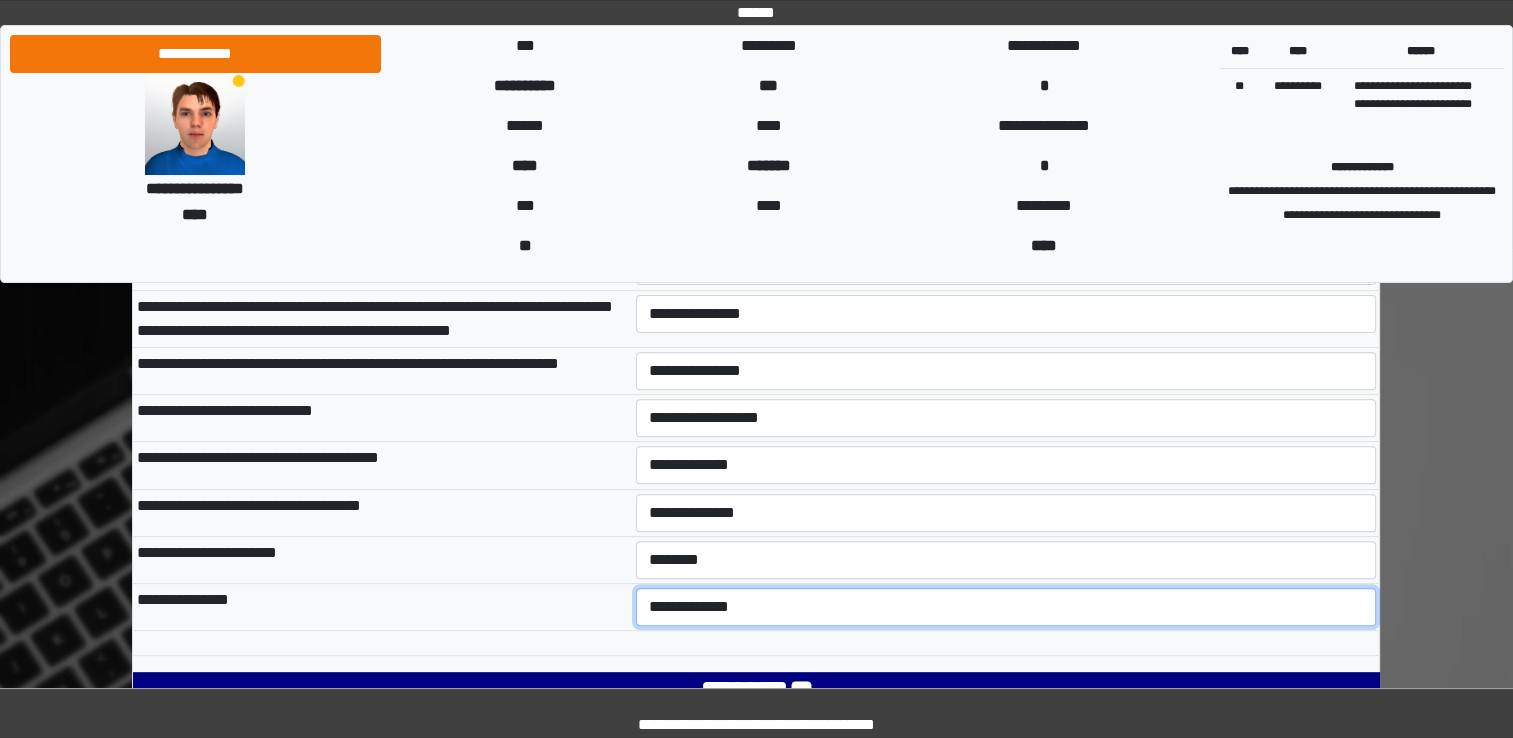 select on "***" 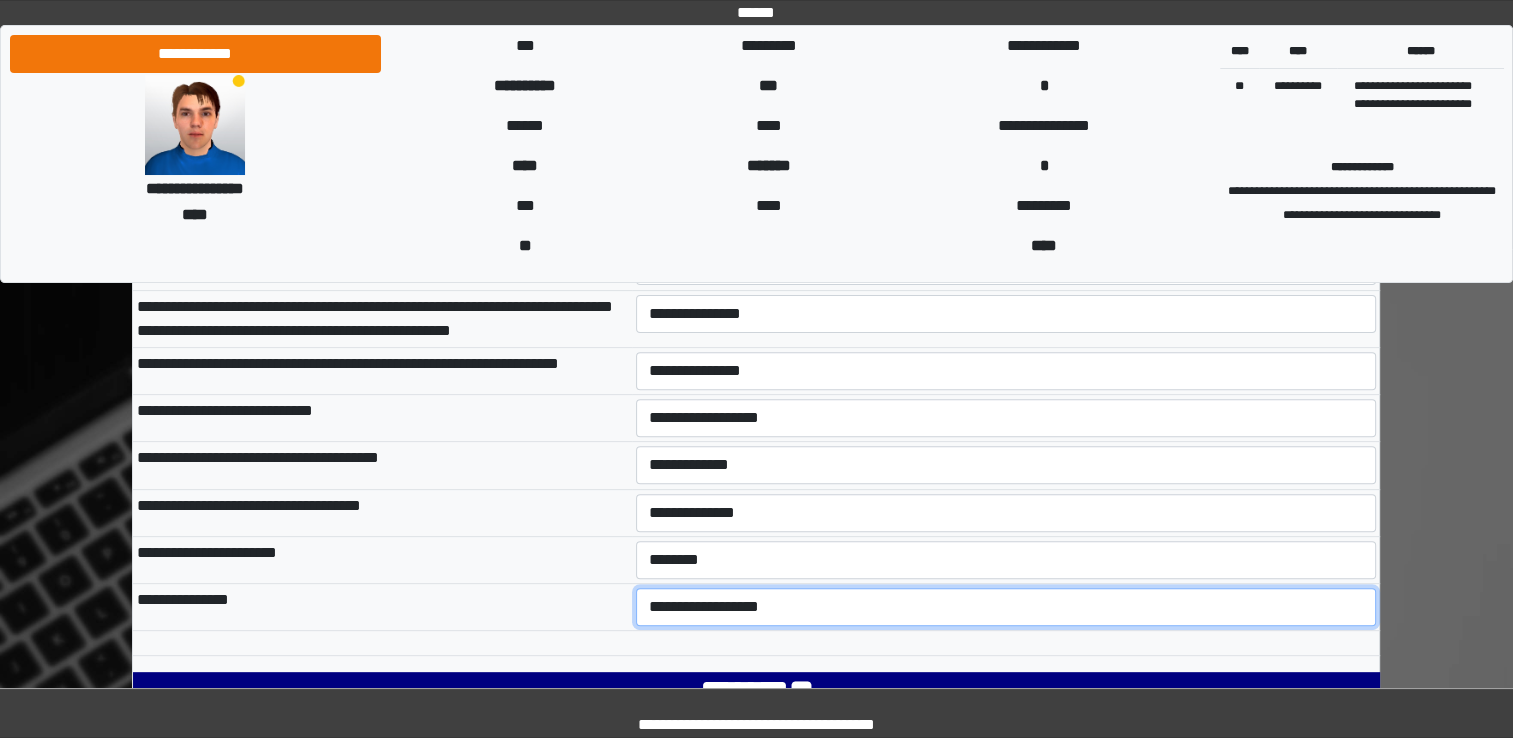 click on "**********" at bounding box center [1006, 607] 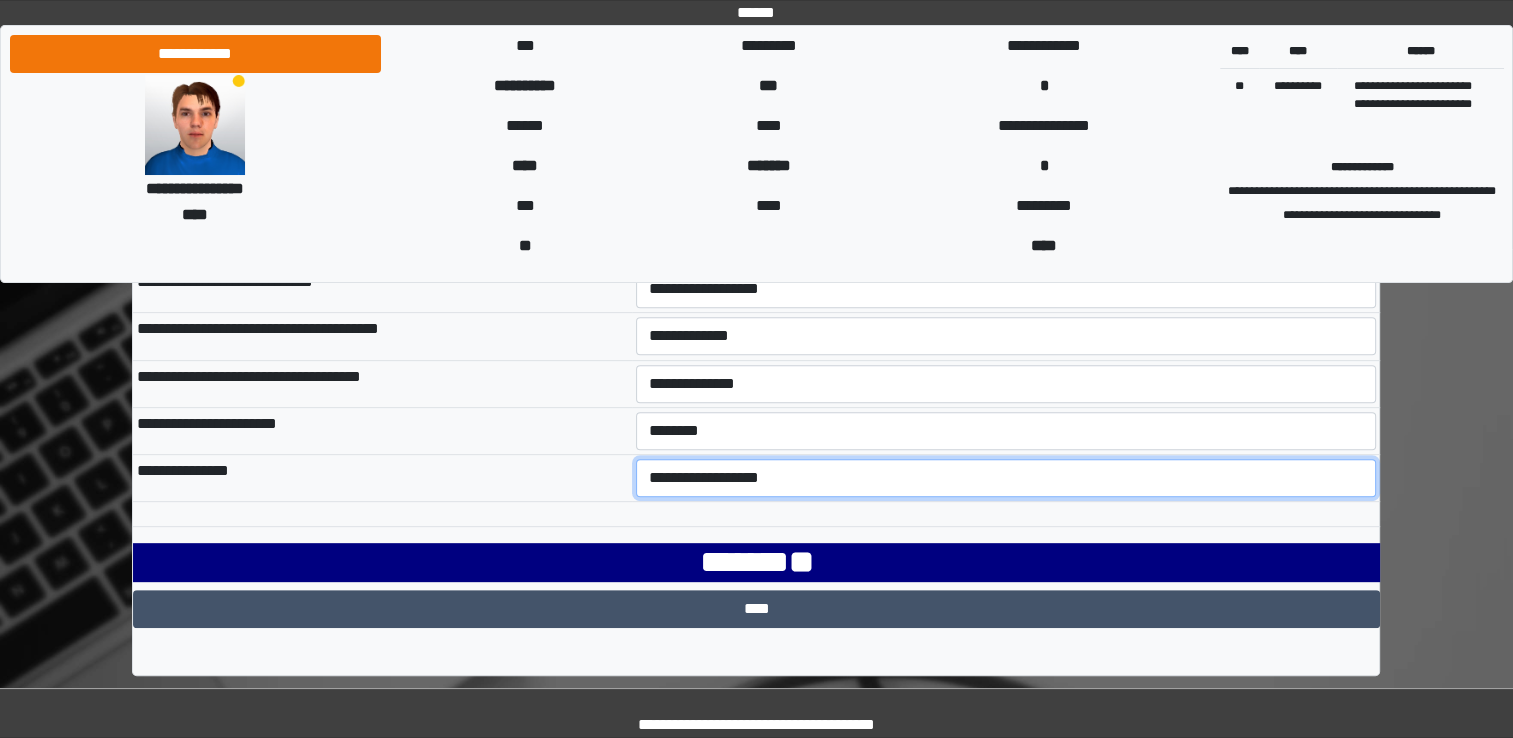 scroll, scrollTop: 730, scrollLeft: 0, axis: vertical 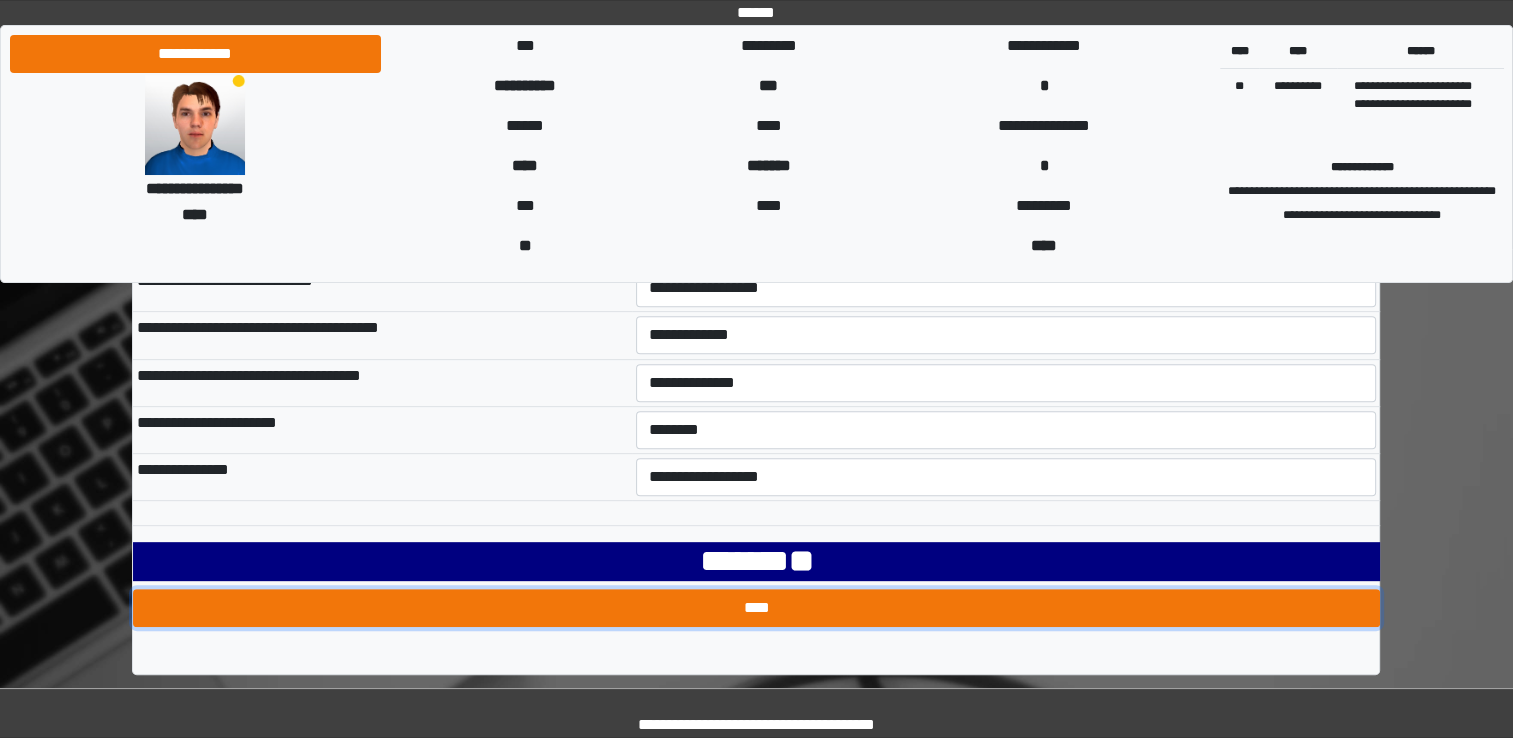 click on "****" at bounding box center [756, 608] 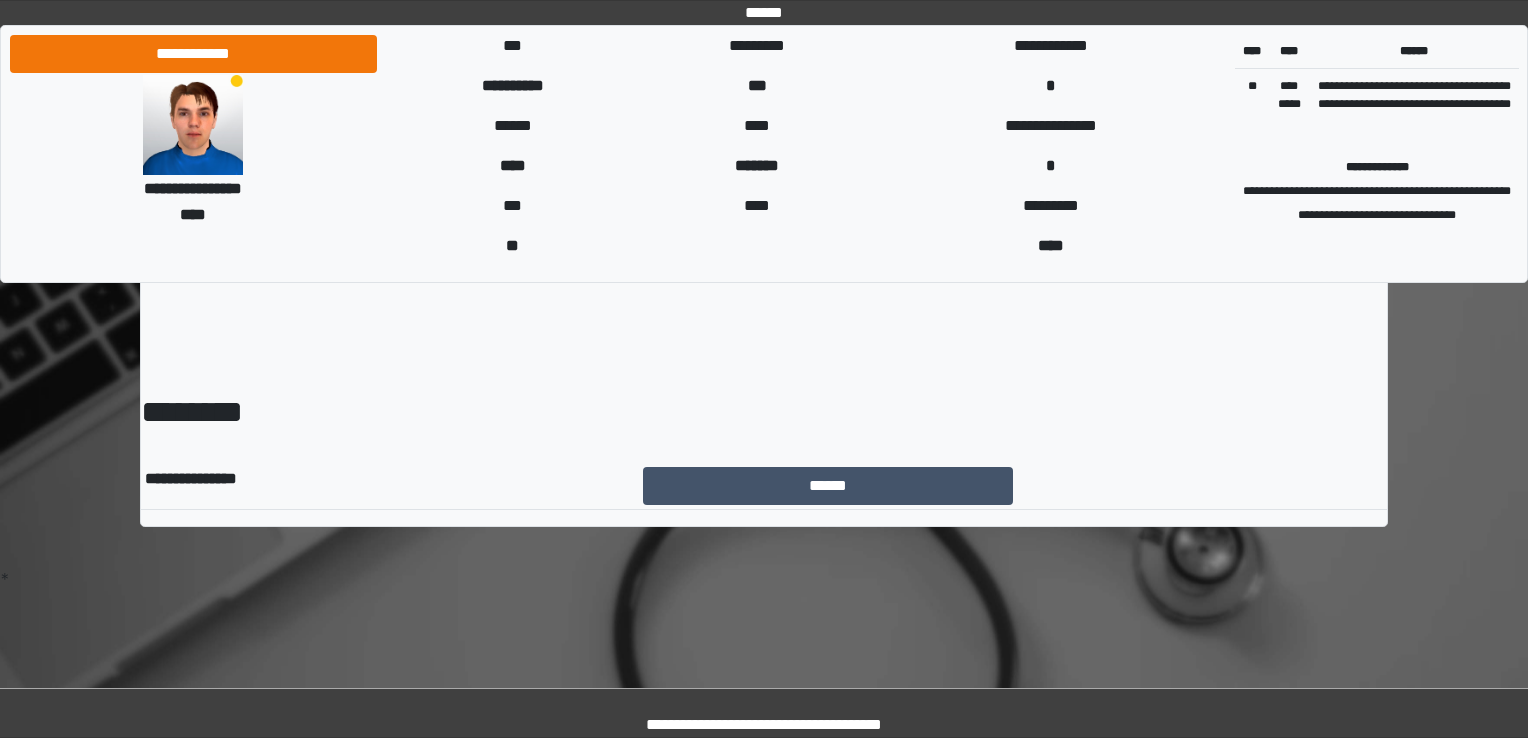 scroll, scrollTop: 0, scrollLeft: 0, axis: both 